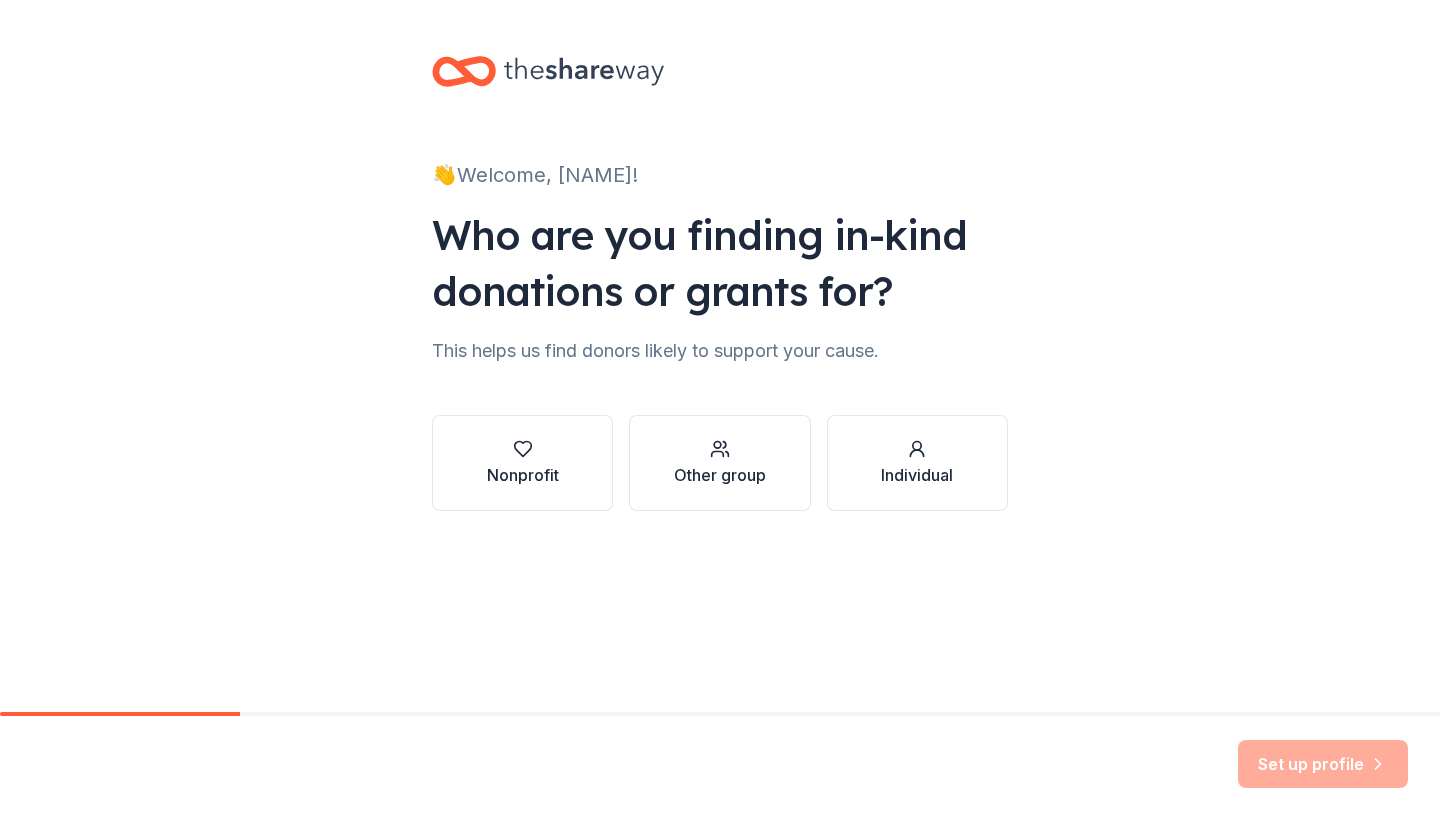 scroll, scrollTop: 0, scrollLeft: 0, axis: both 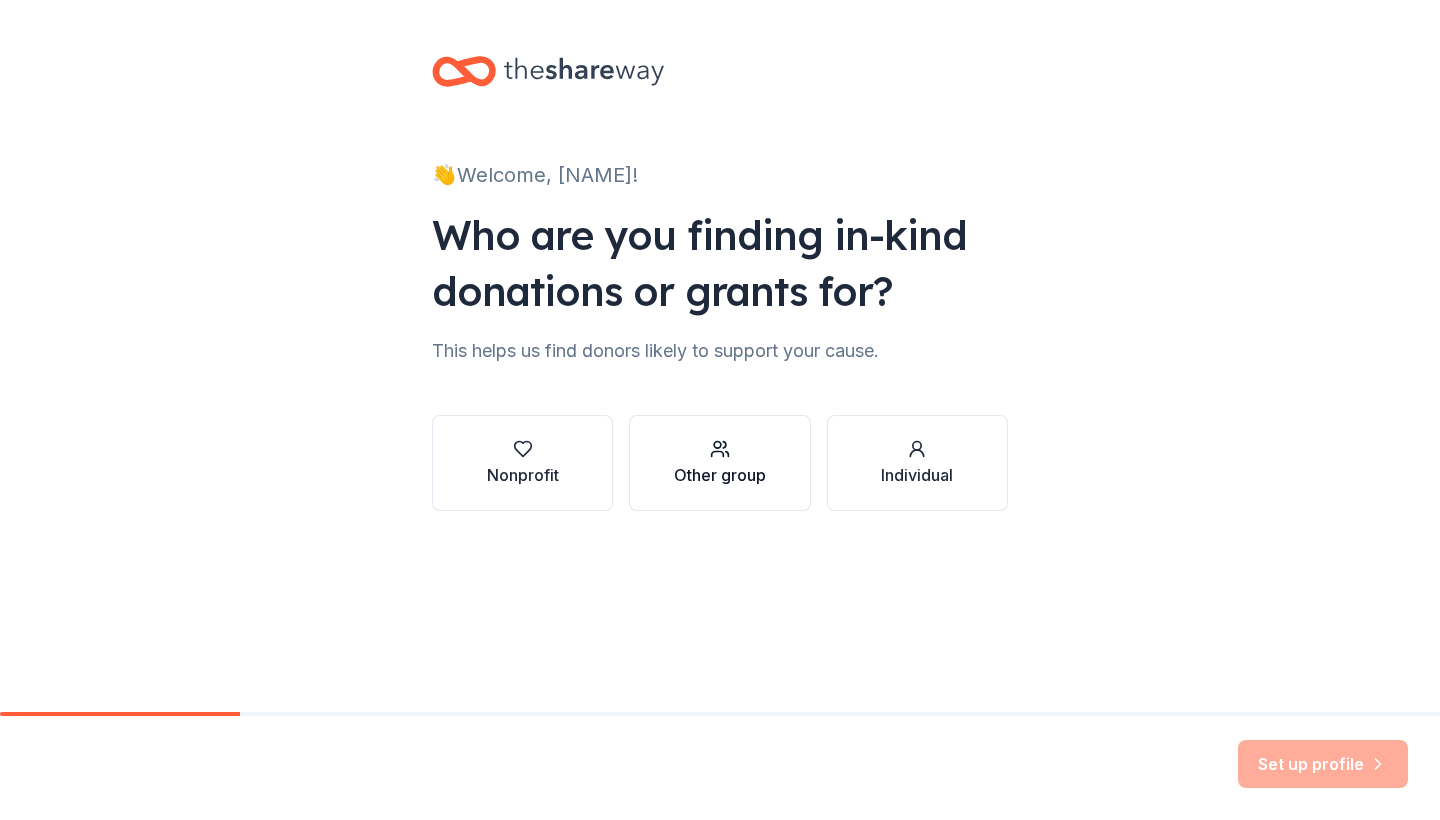 click on "Other group" at bounding box center [720, 475] 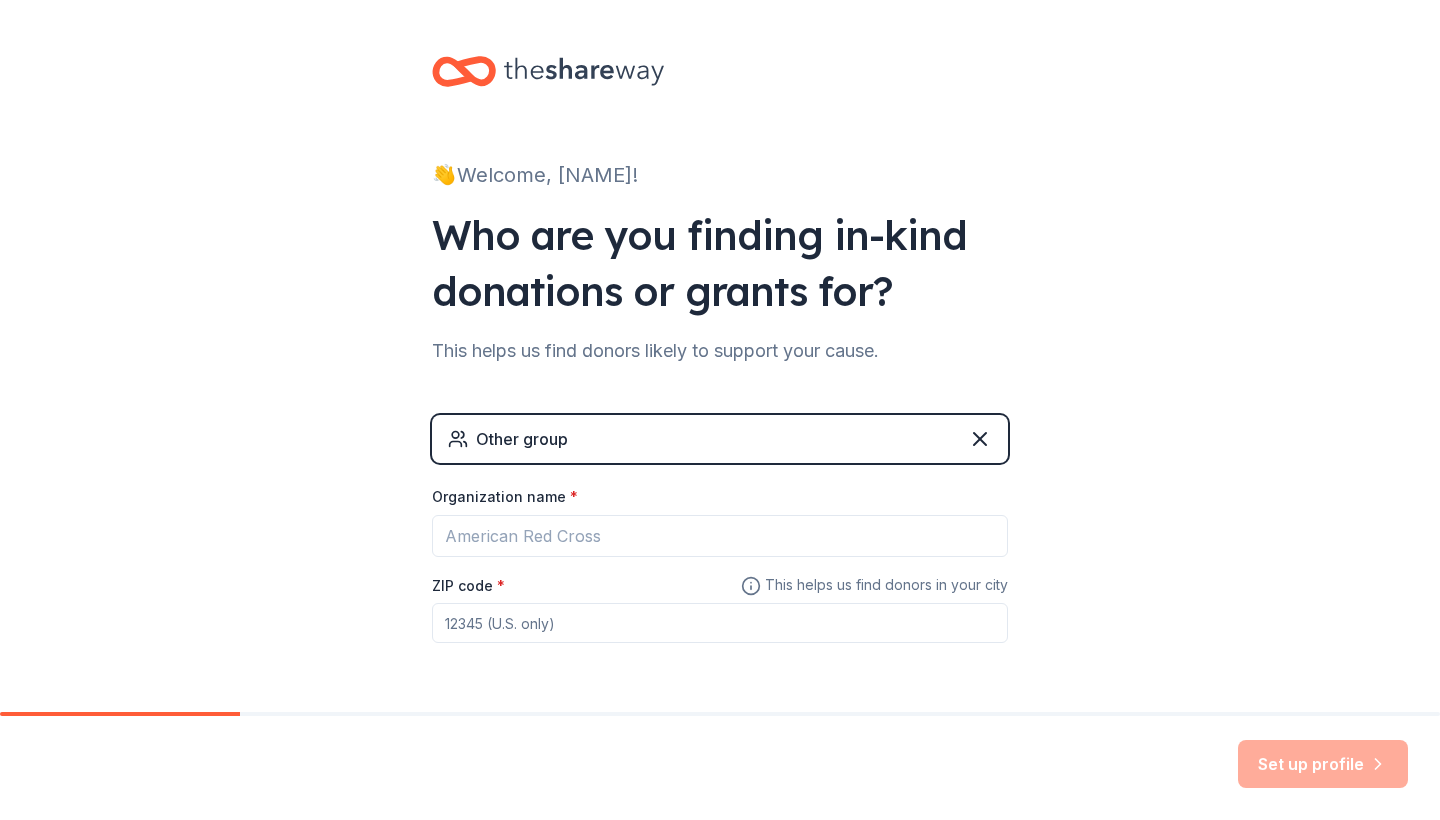 click on "Other group" at bounding box center (720, 439) 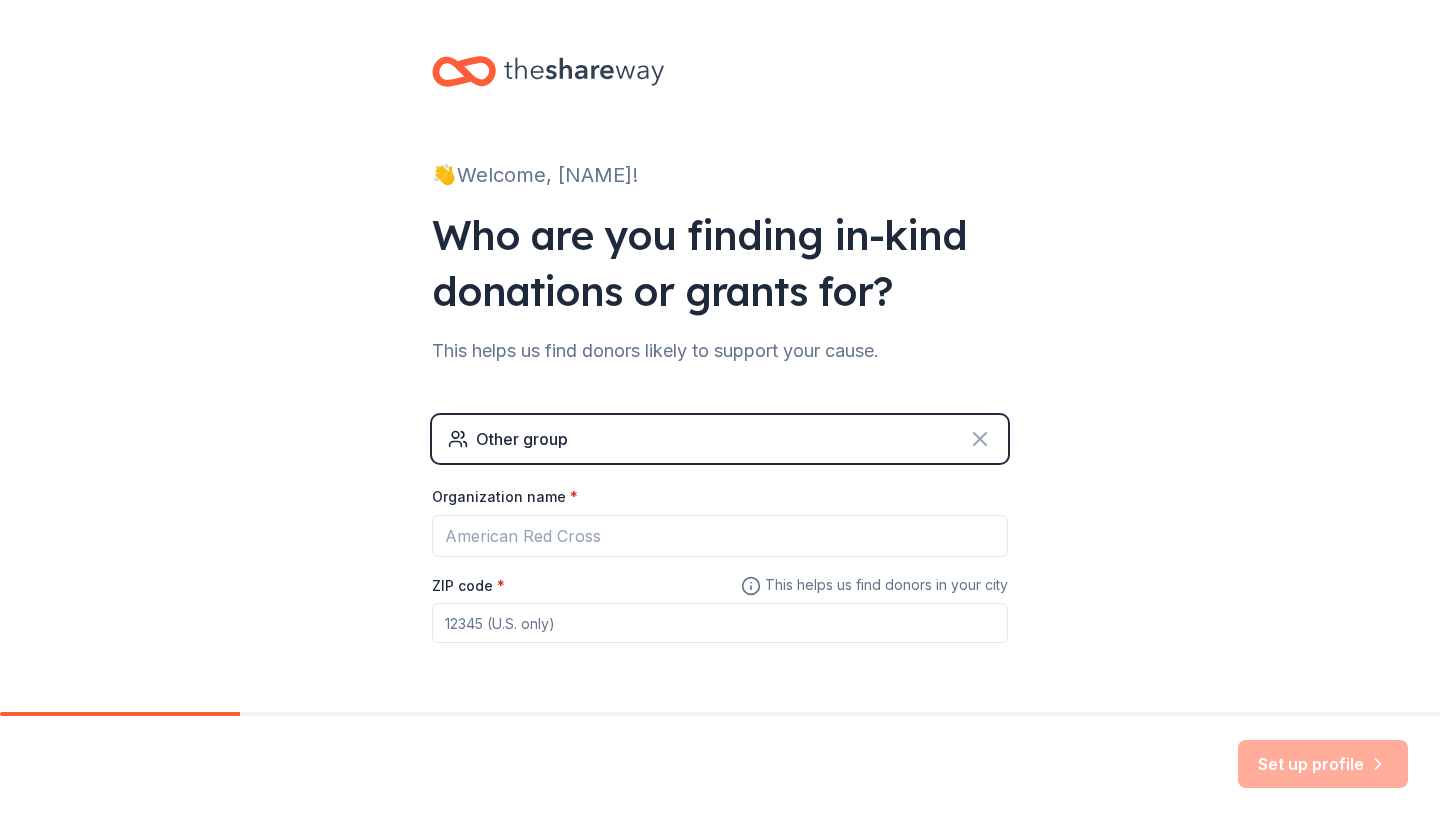 click 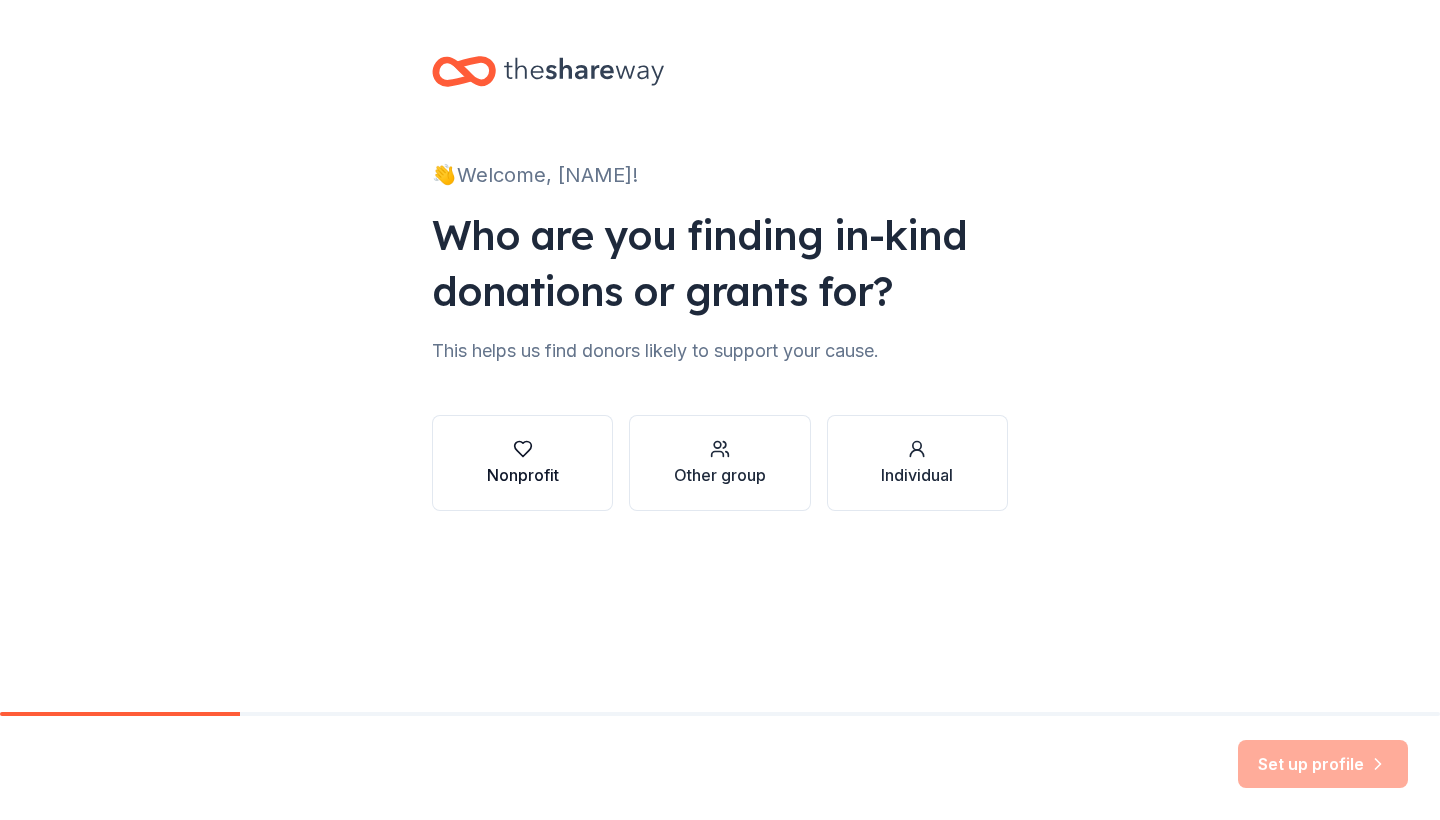 click on "Nonprofit" at bounding box center [522, 463] 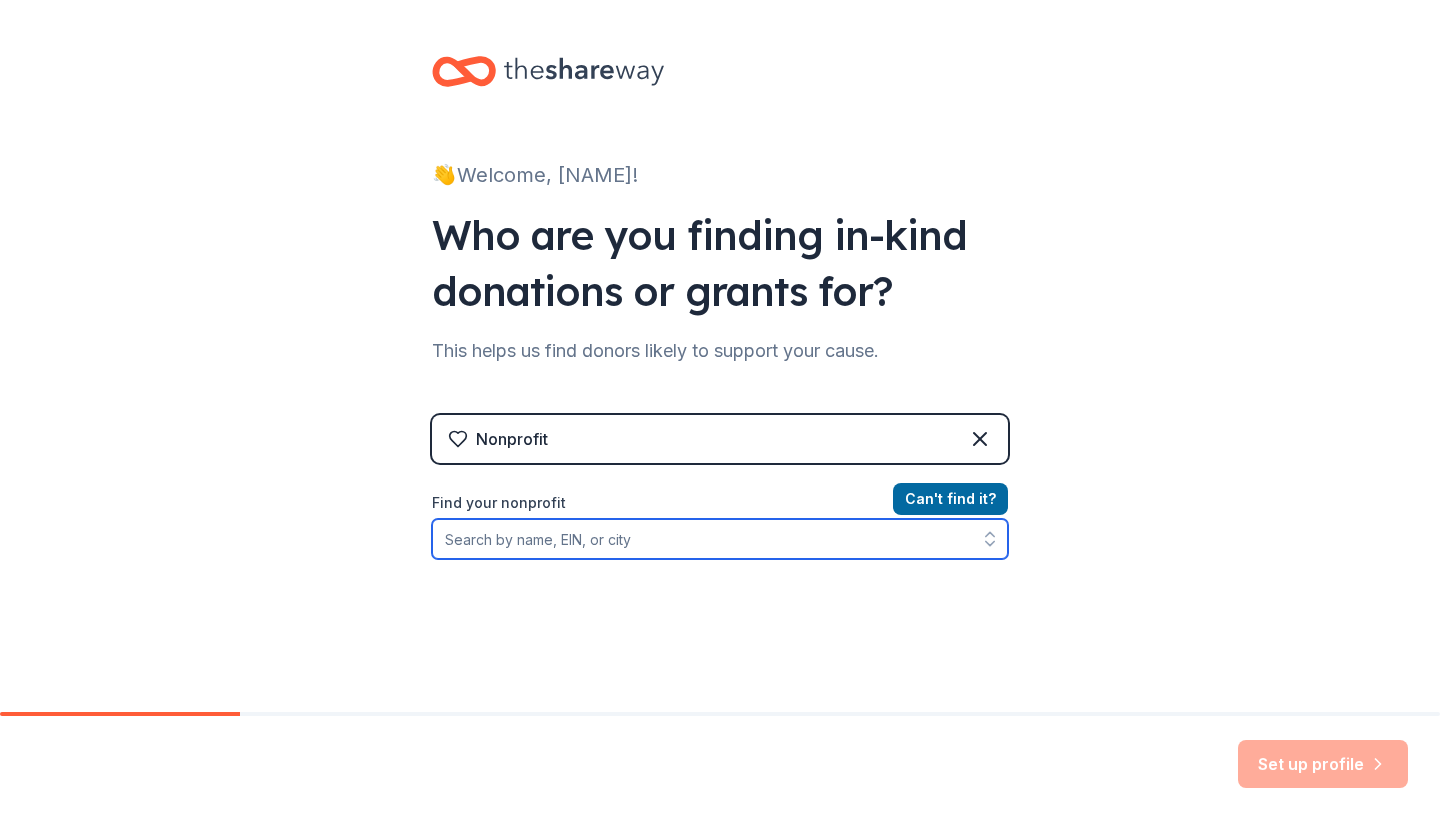 click on "Find your nonprofit" at bounding box center [720, 539] 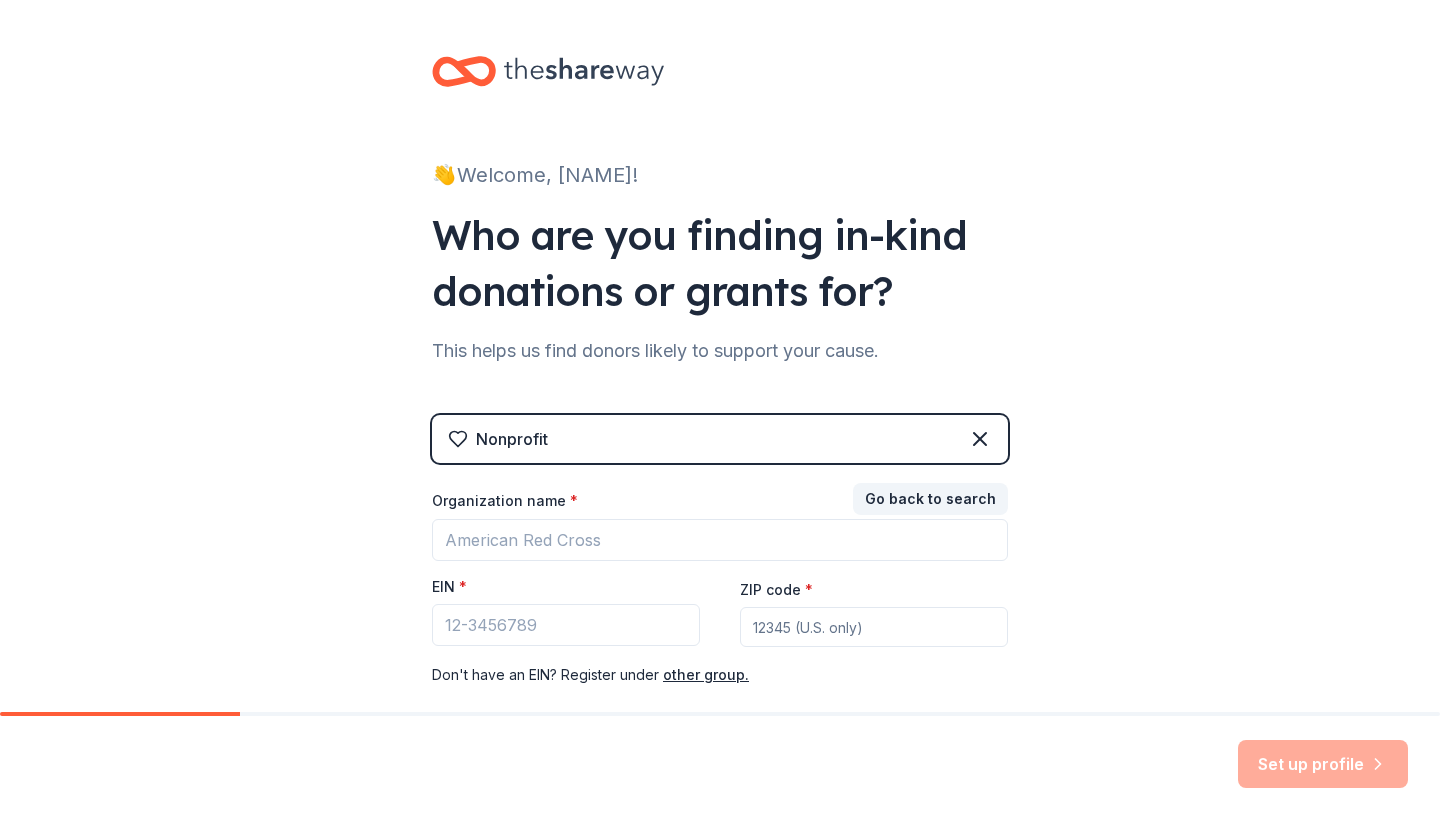 click on "Nonprofit Go back to search Organization name * EIN * ZIP code * Don ' t have an EIN? Register under other group." at bounding box center [720, 571] 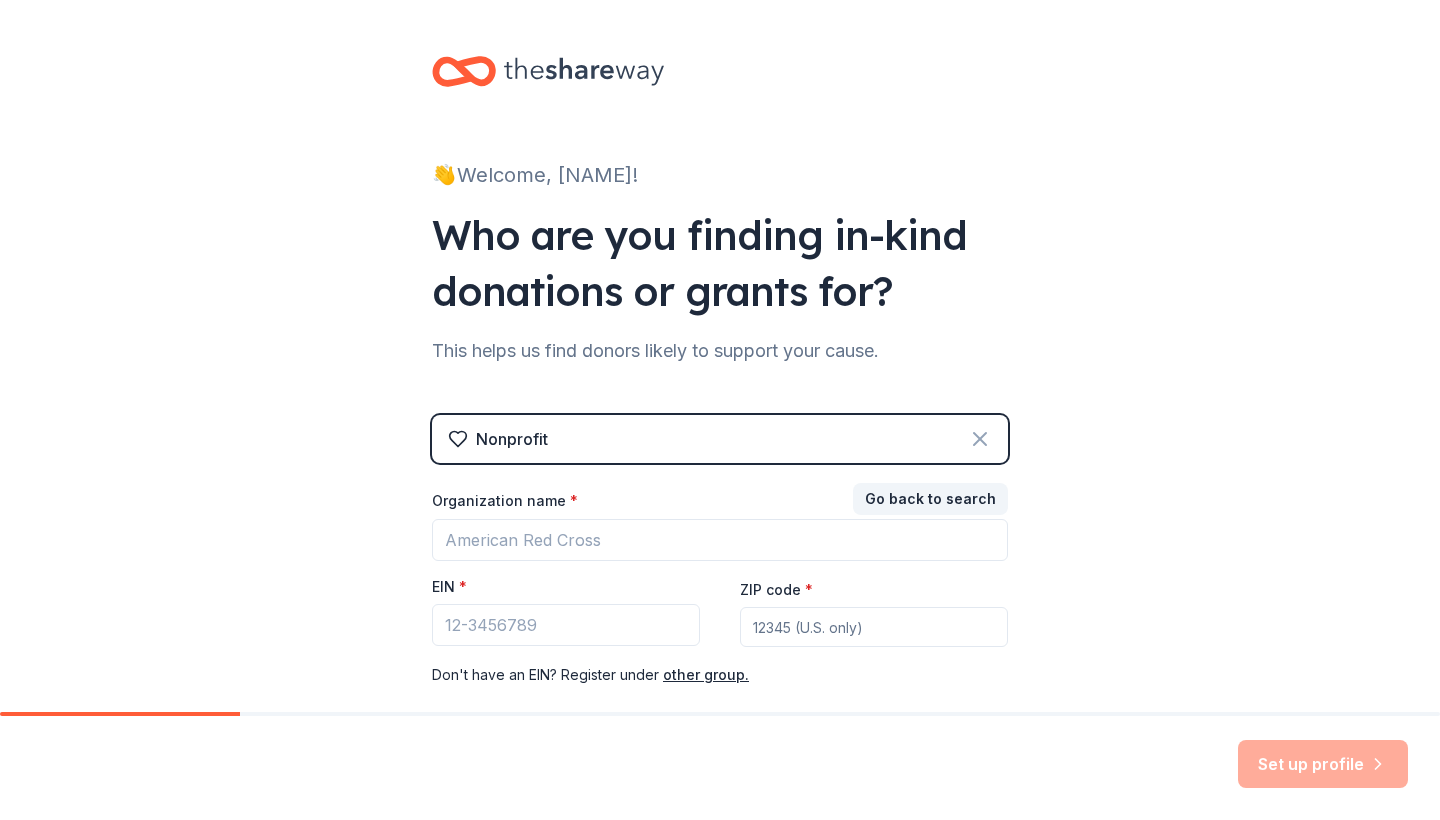 click 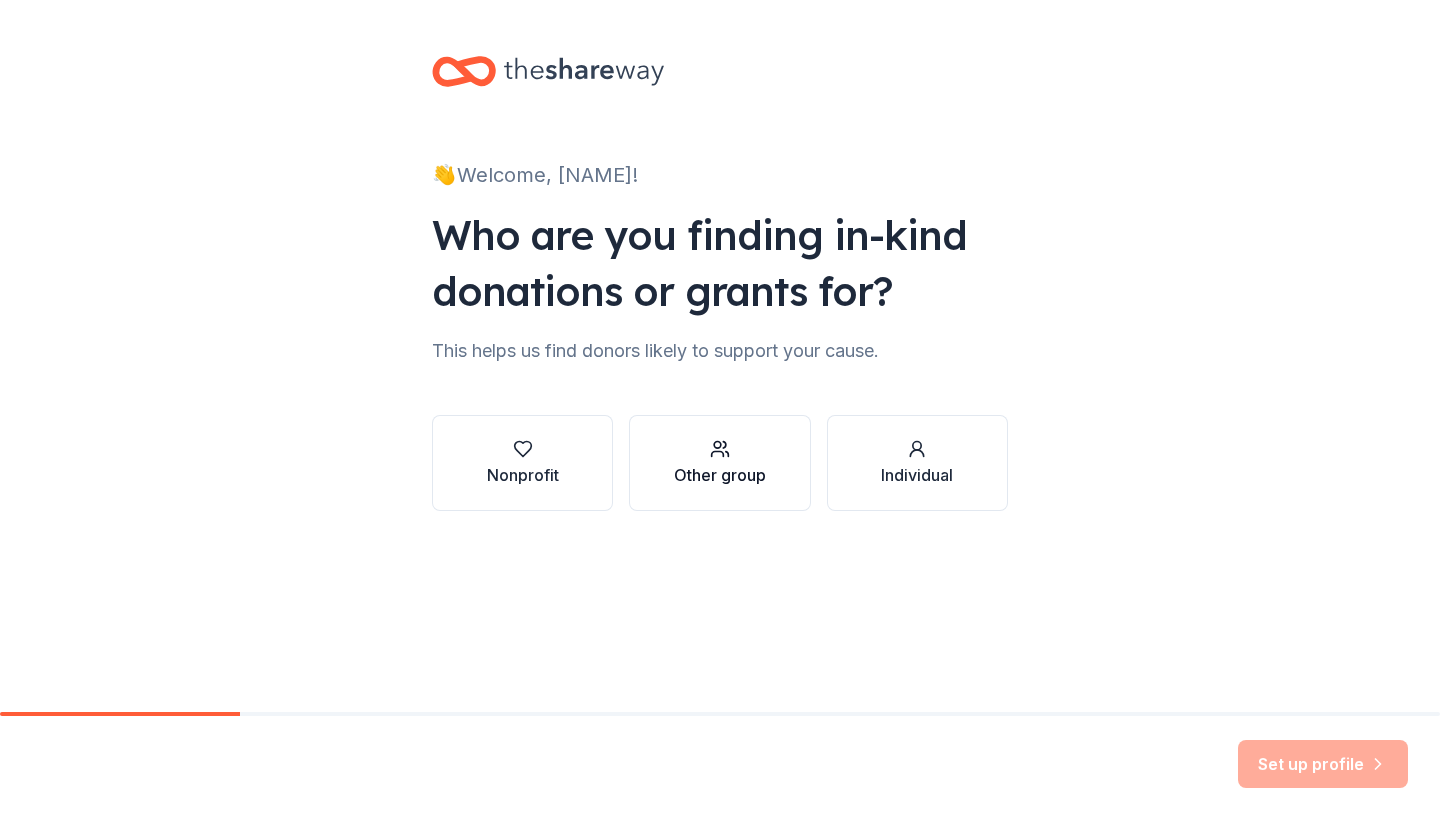 click on "Other group" at bounding box center [720, 463] 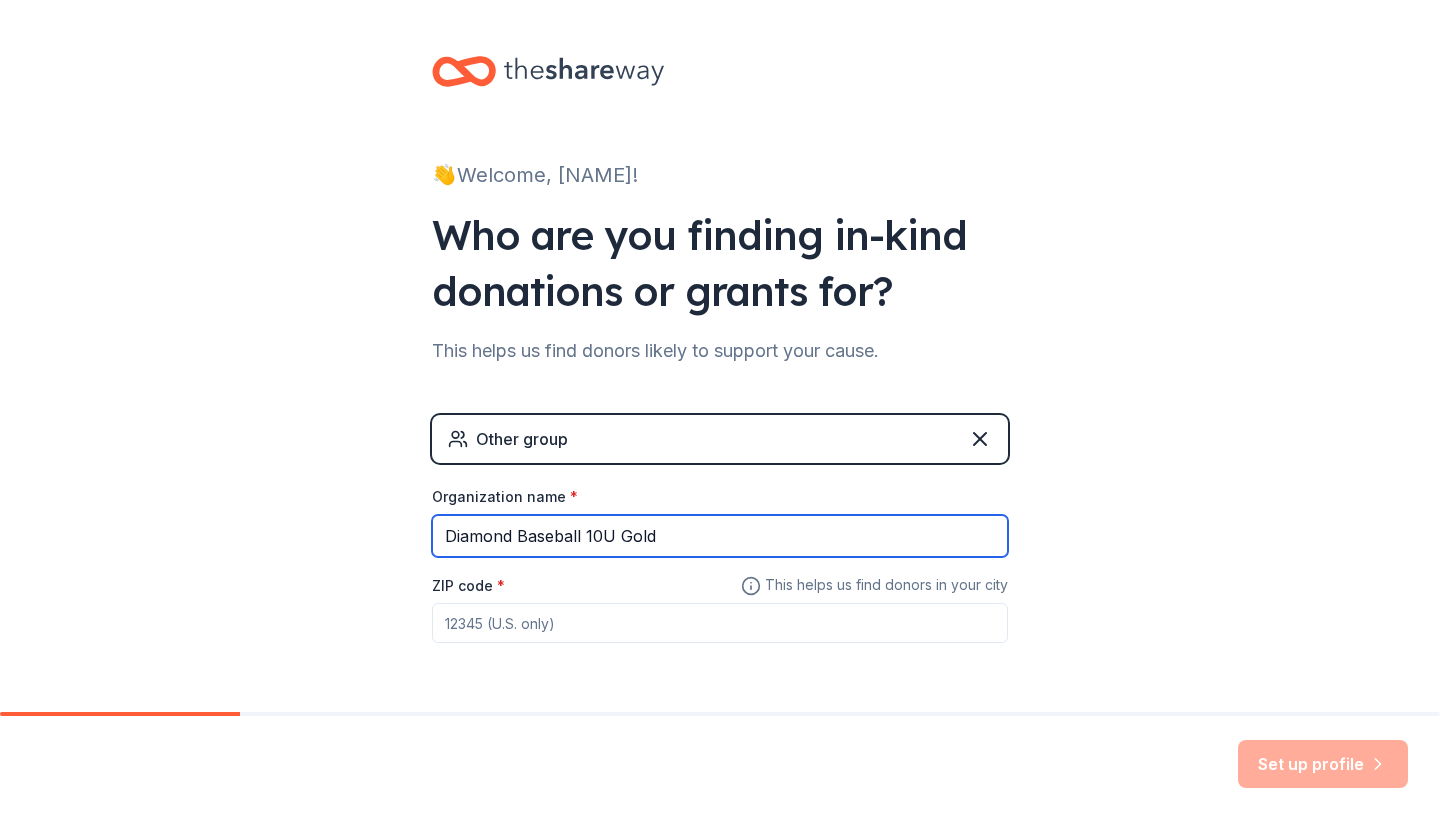 type on "Diamond Baseball 10U Gold" 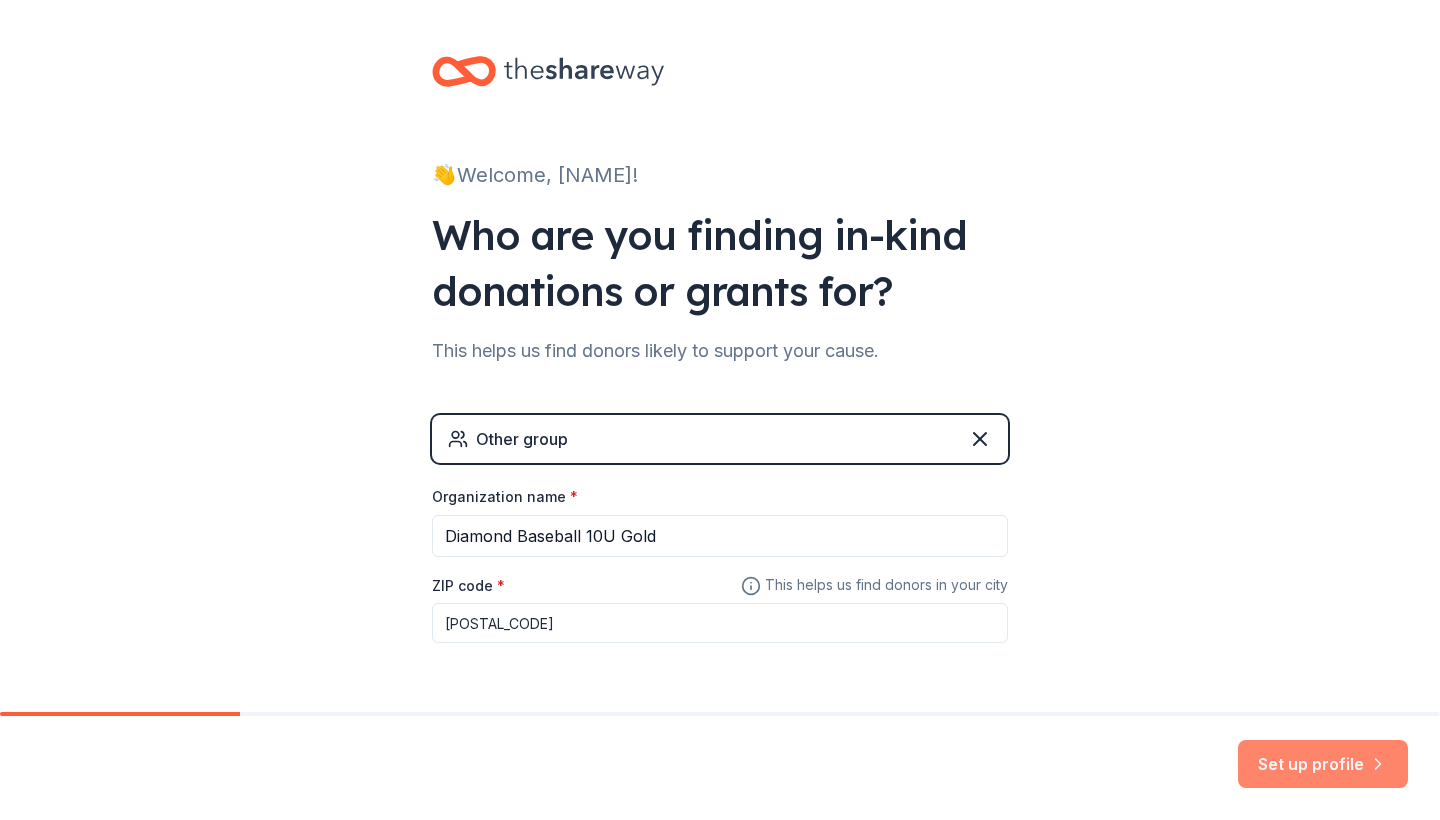 type on "[POSTAL_CODE]" 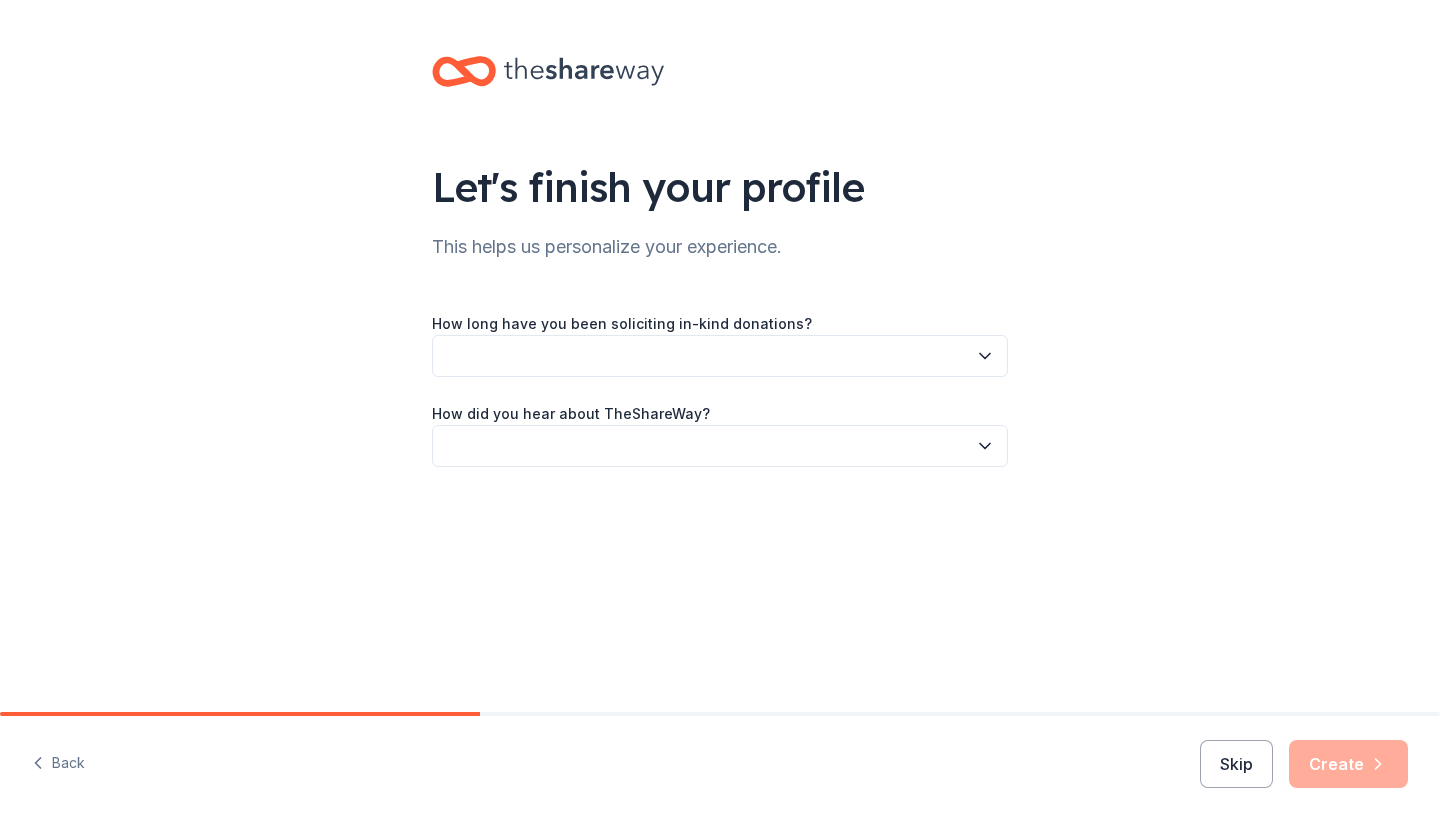 click 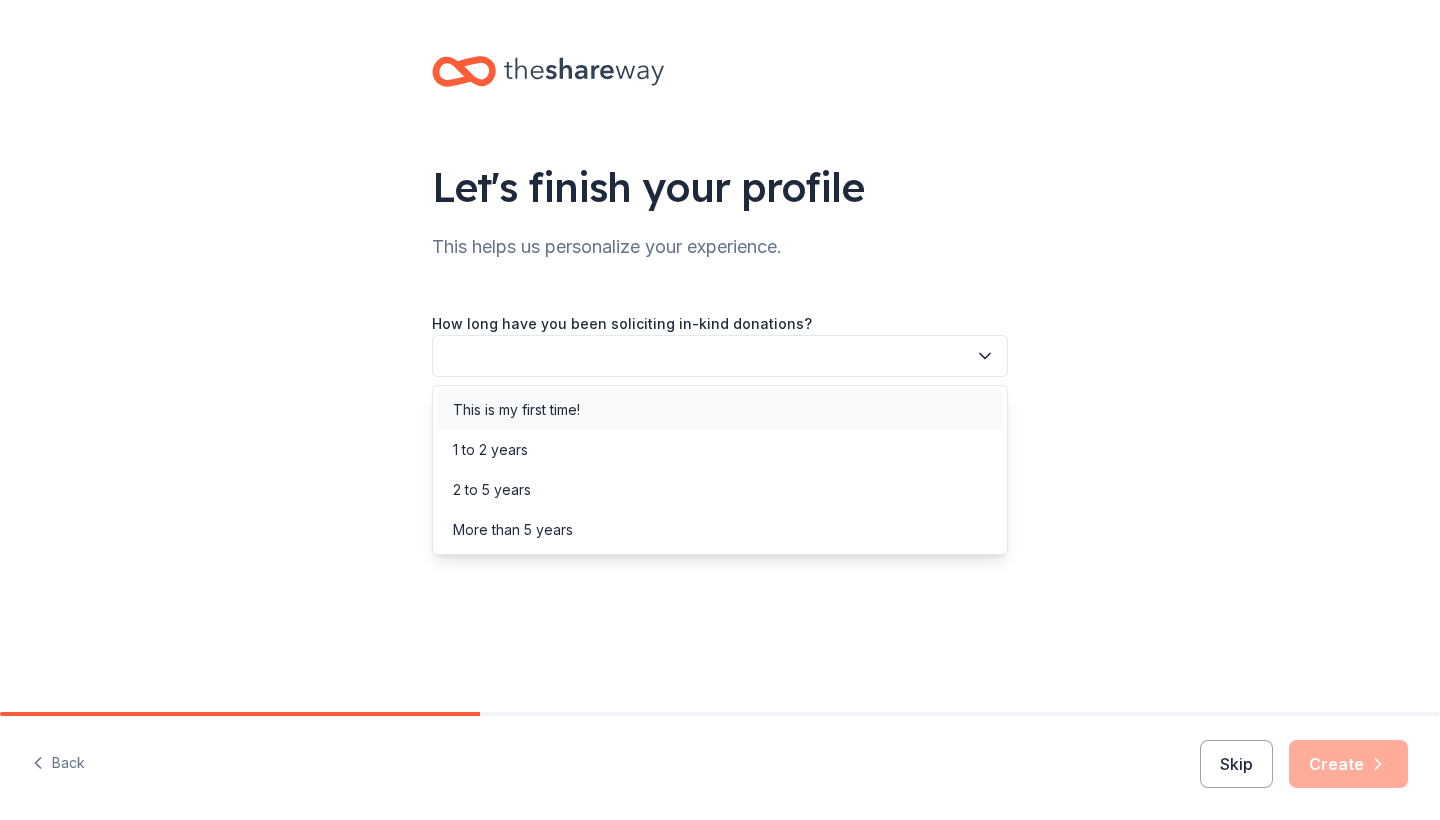 click on "This is my first time!" at bounding box center (720, 410) 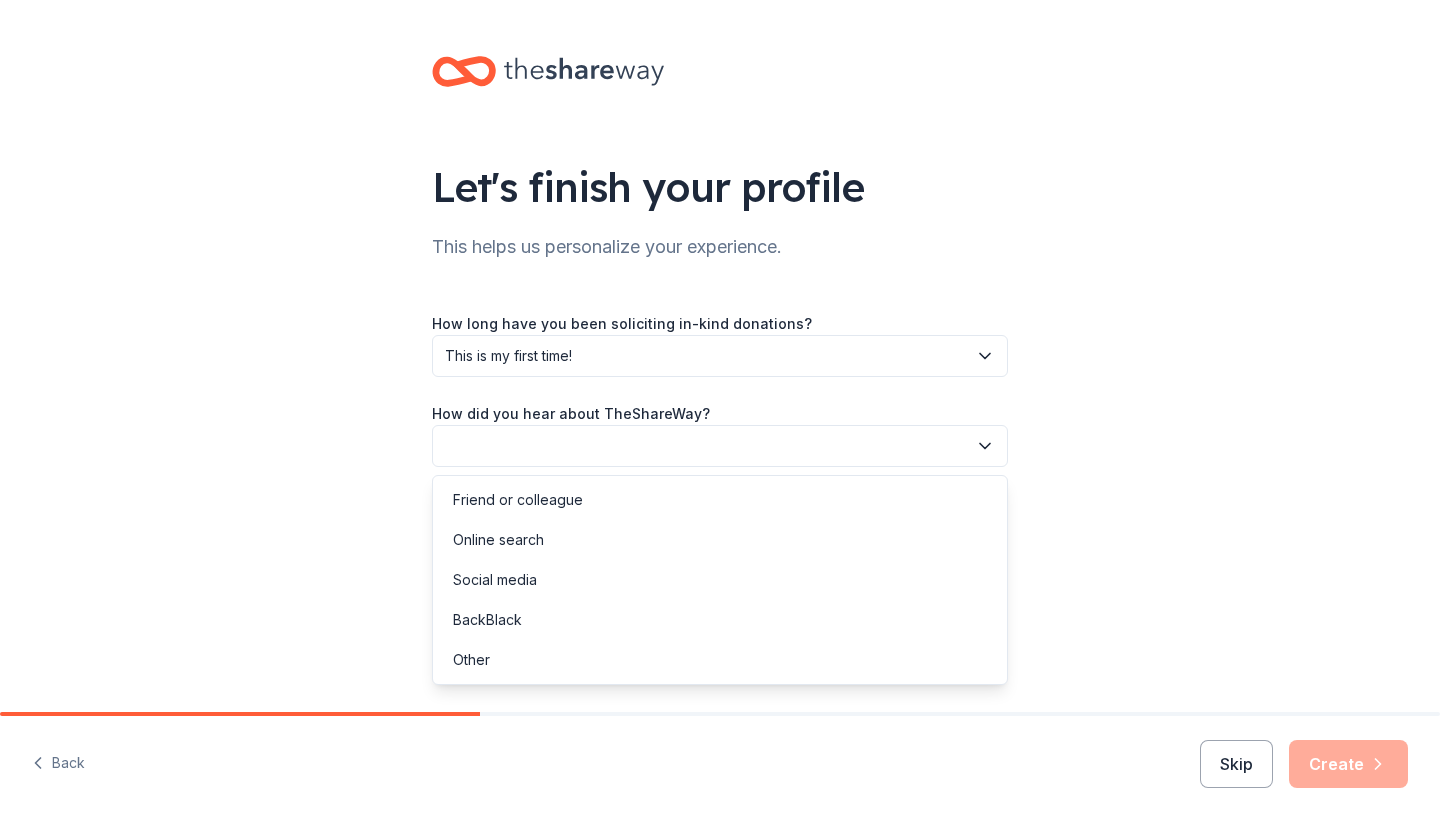 click at bounding box center [720, 446] 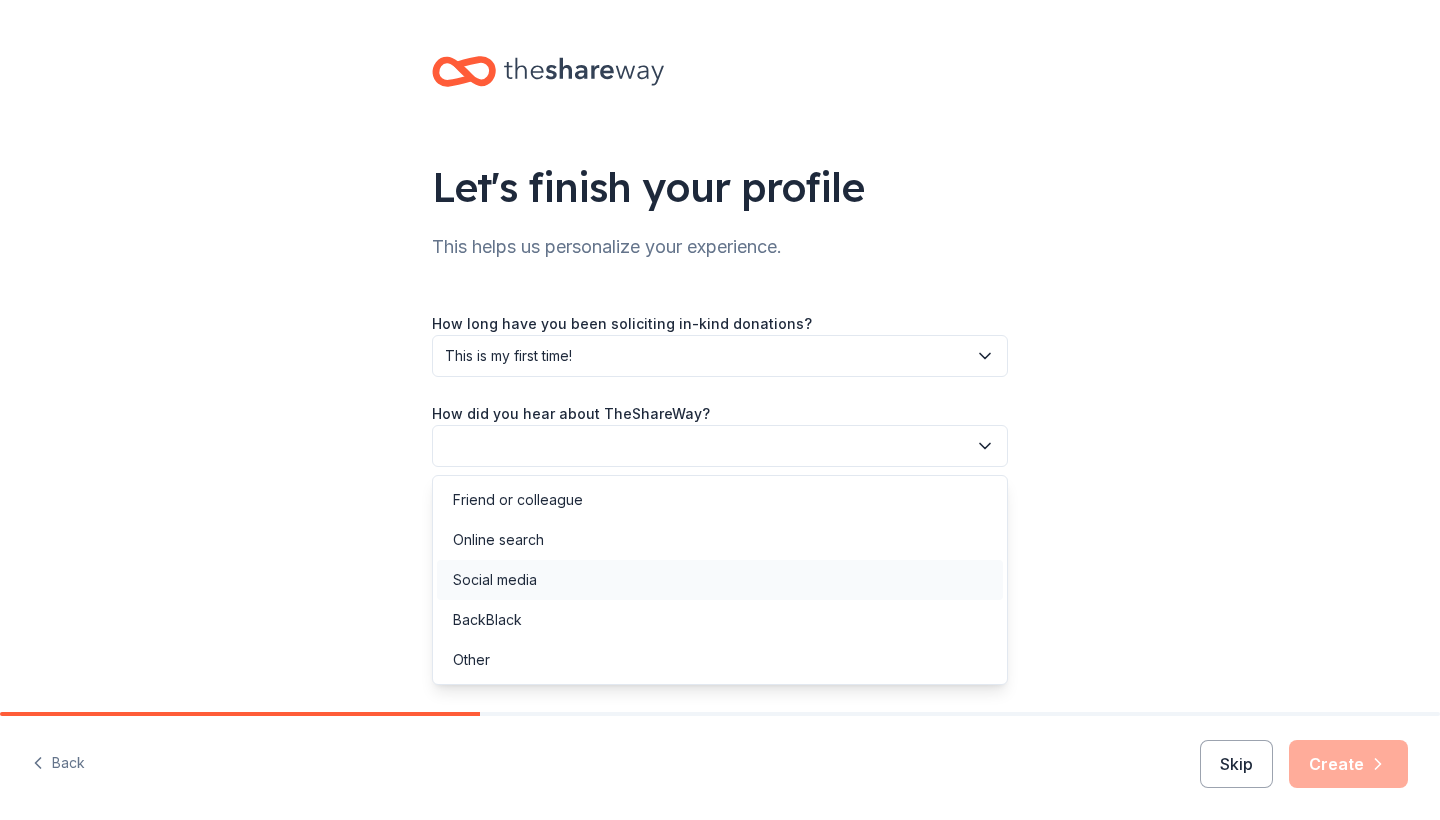 click on "Social media" at bounding box center (720, 580) 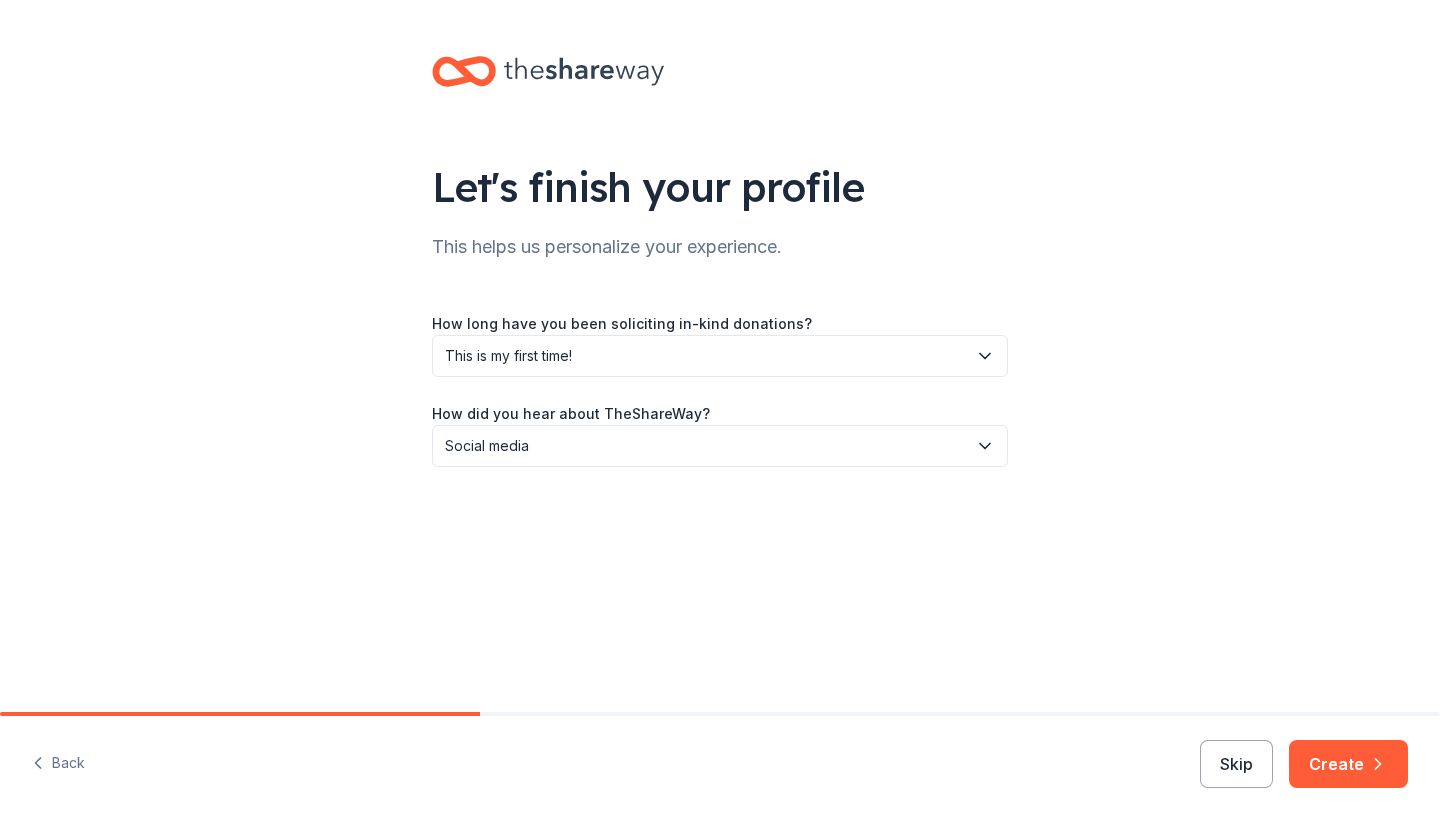 click on "Create" at bounding box center [1348, 764] 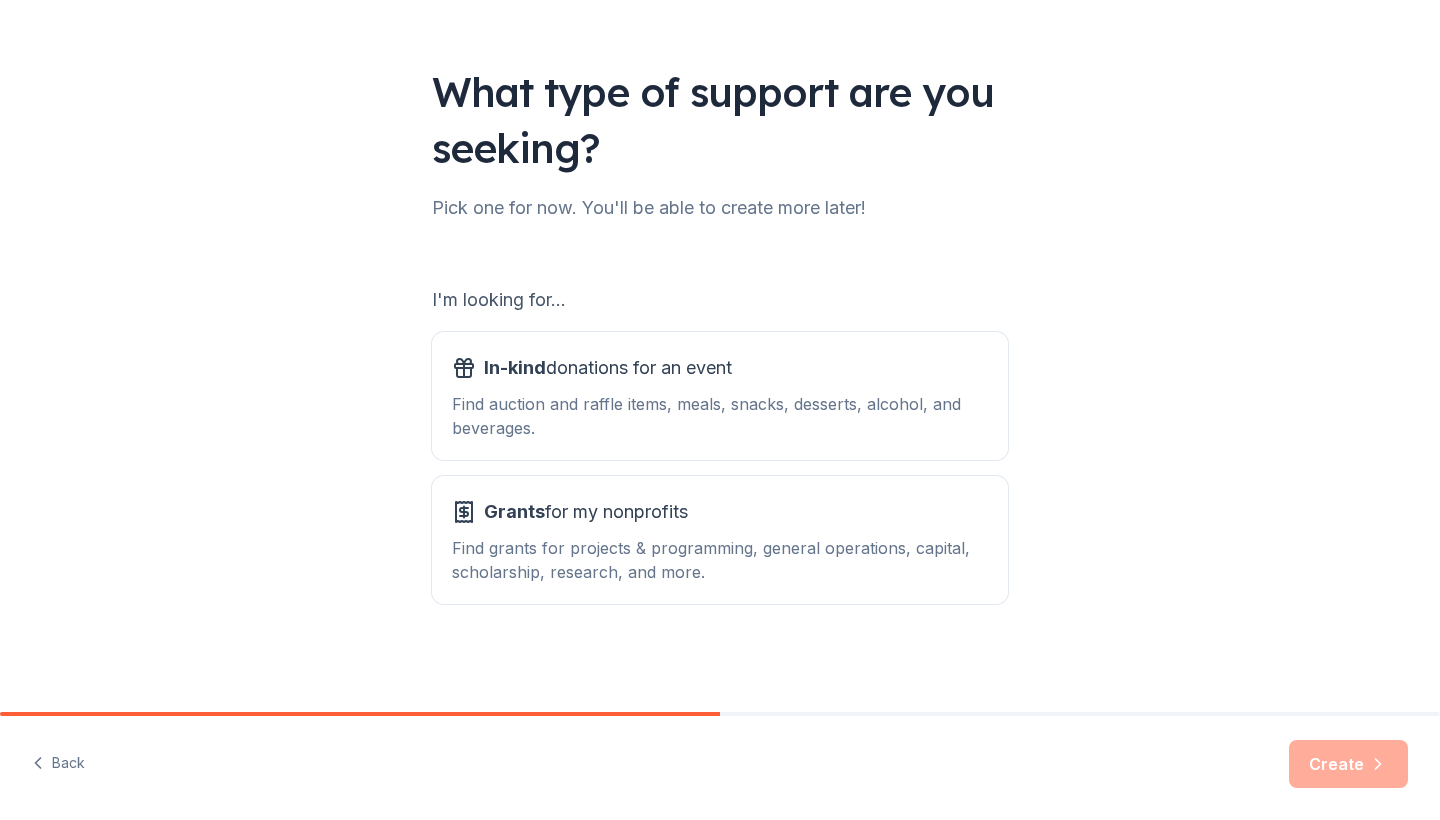 scroll, scrollTop: 95, scrollLeft: 0, axis: vertical 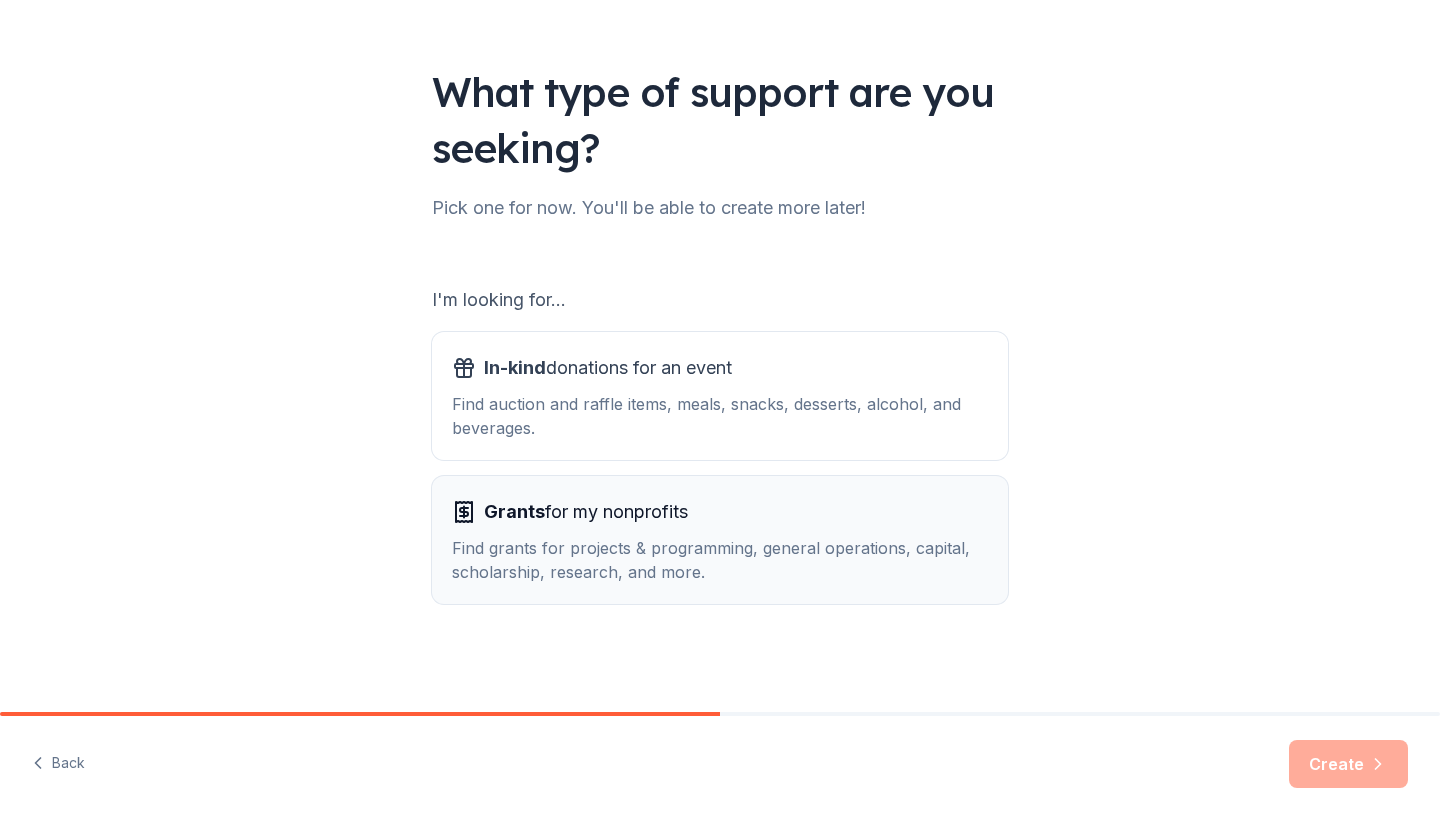 click on "Grants  for my nonprofits" at bounding box center (720, 512) 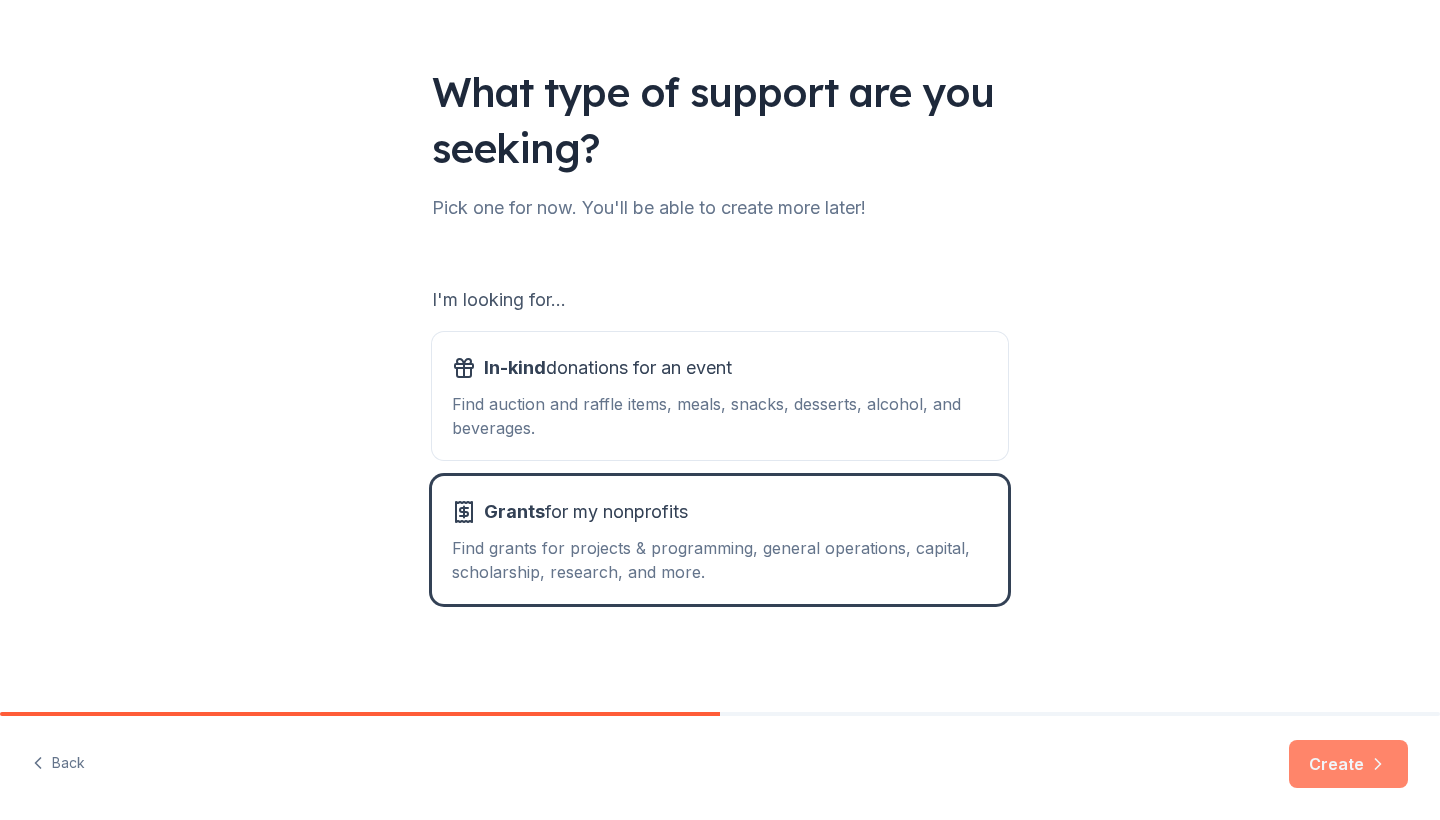 click on "Create" at bounding box center [1348, 764] 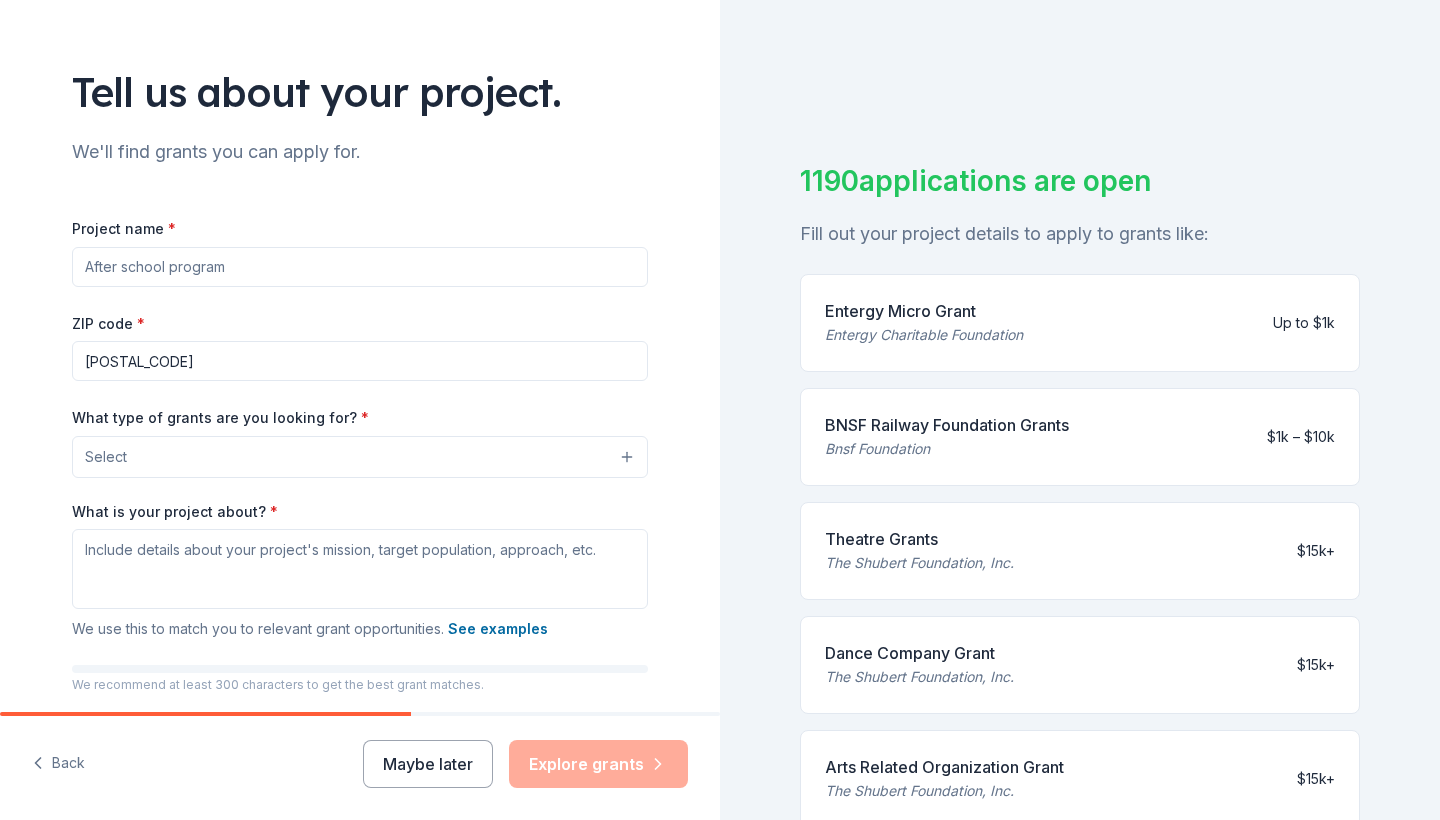 scroll, scrollTop: 96, scrollLeft: 0, axis: vertical 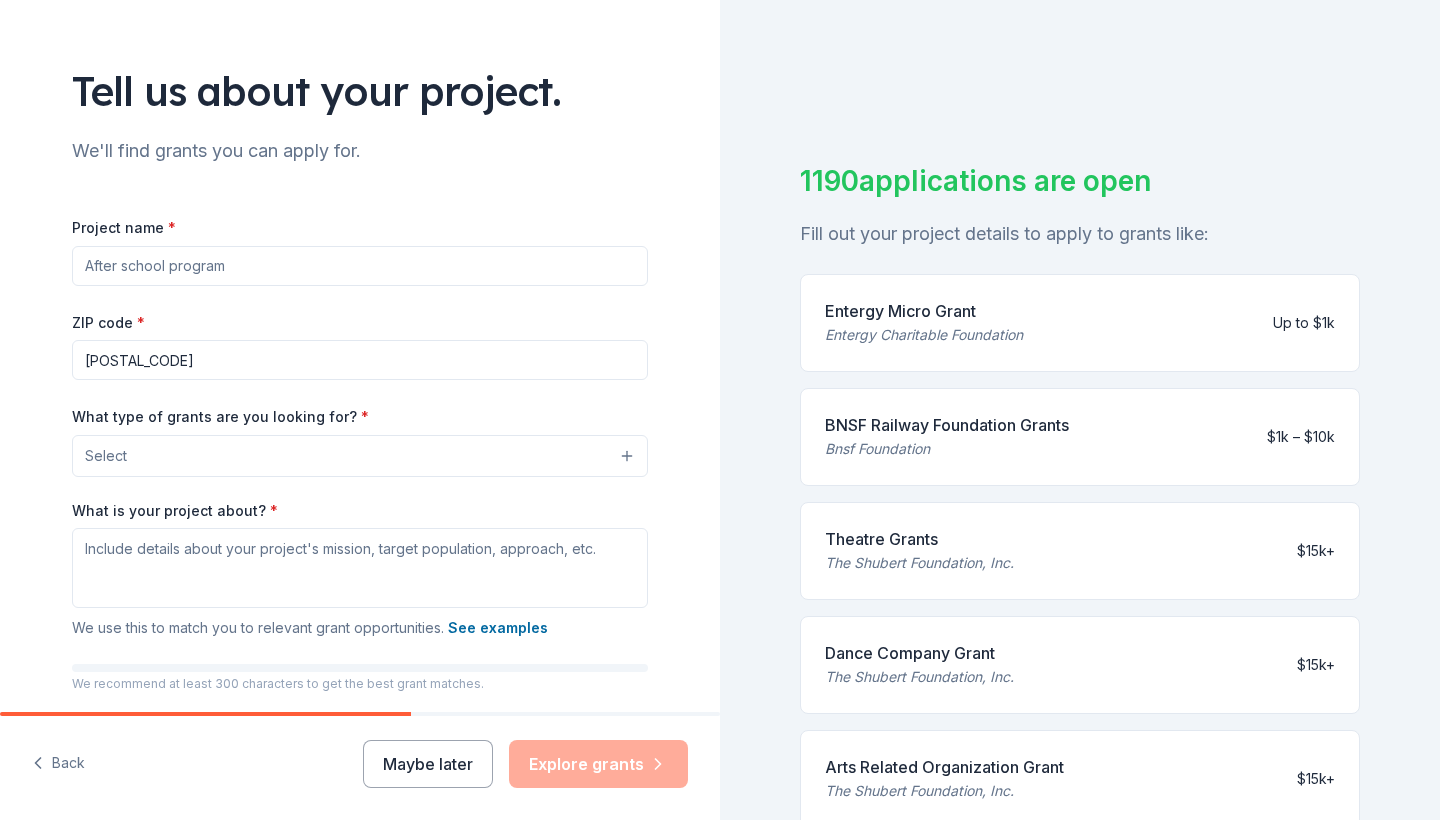 click on "Project name *" at bounding box center (360, 266) 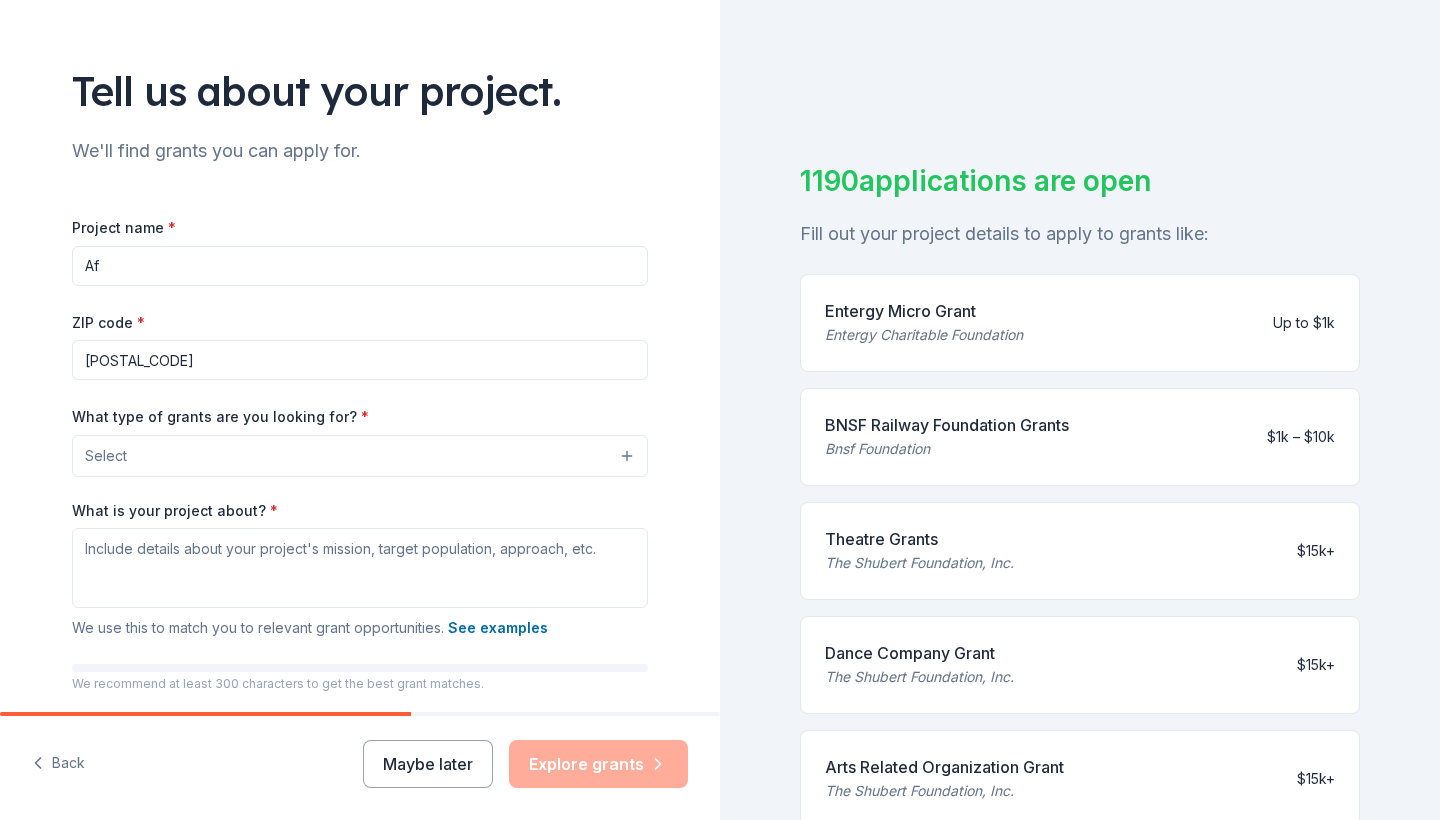 type on "A" 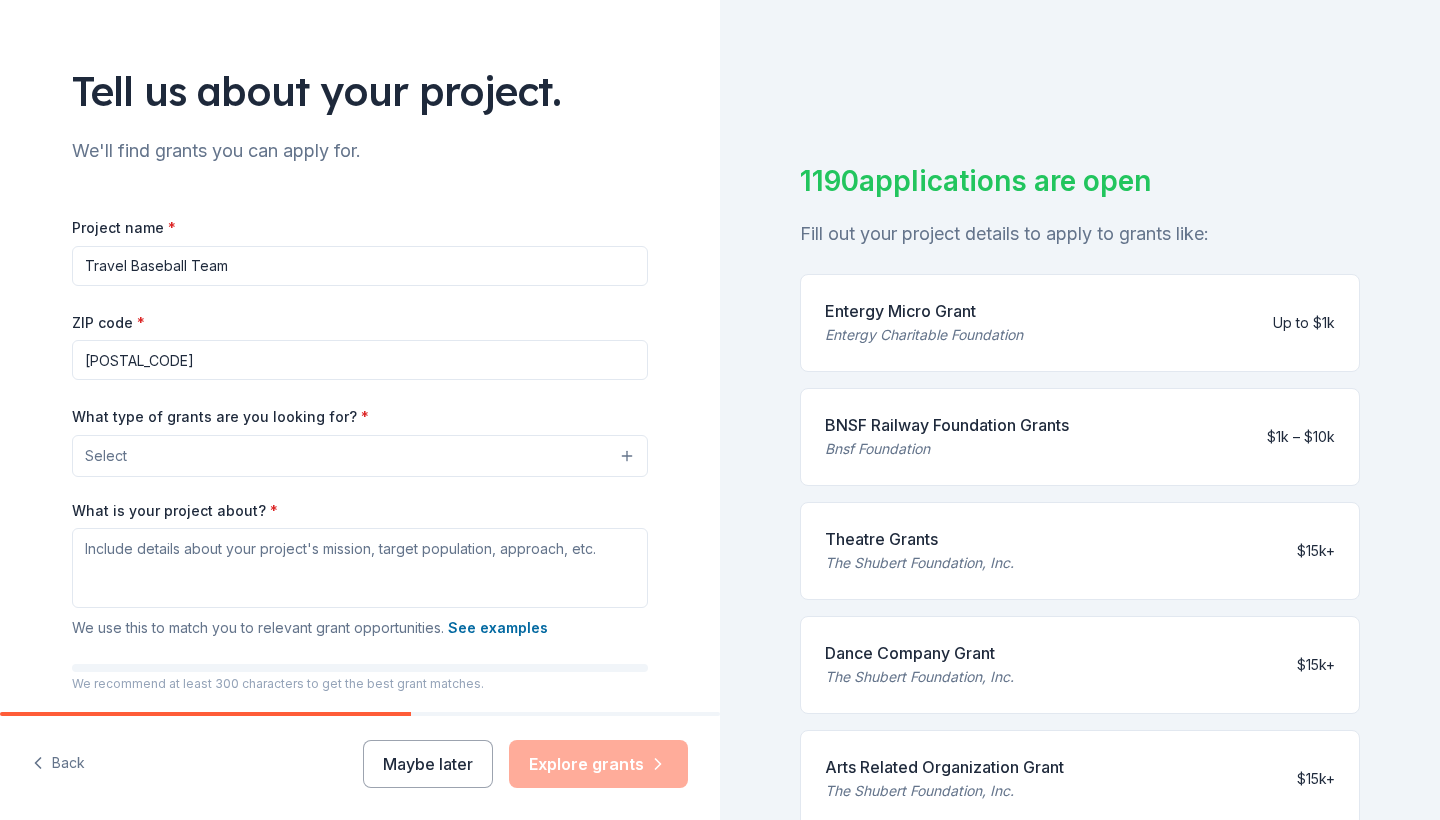 type on "Travel Baseball Team" 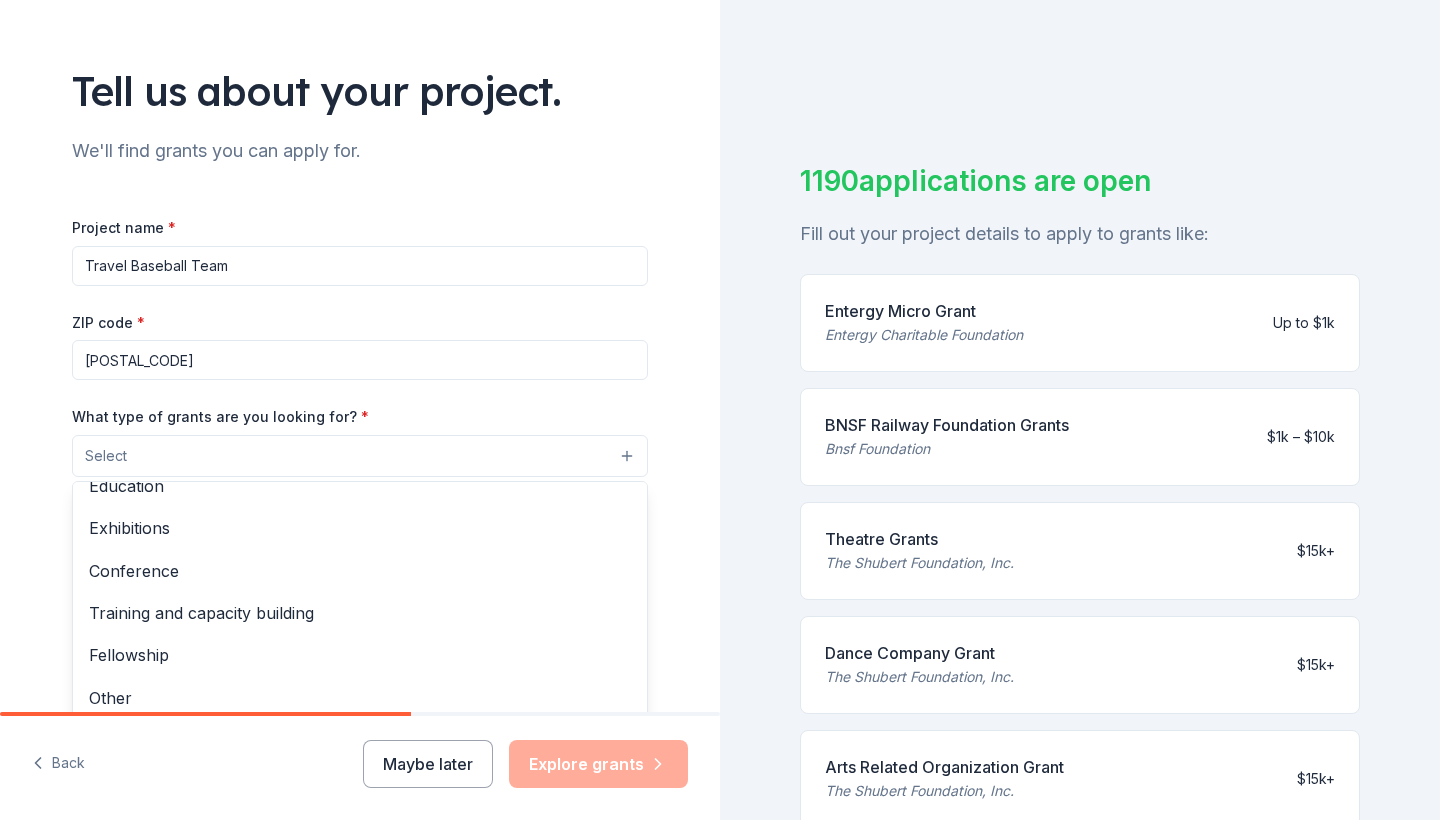scroll, scrollTop: 232, scrollLeft: 0, axis: vertical 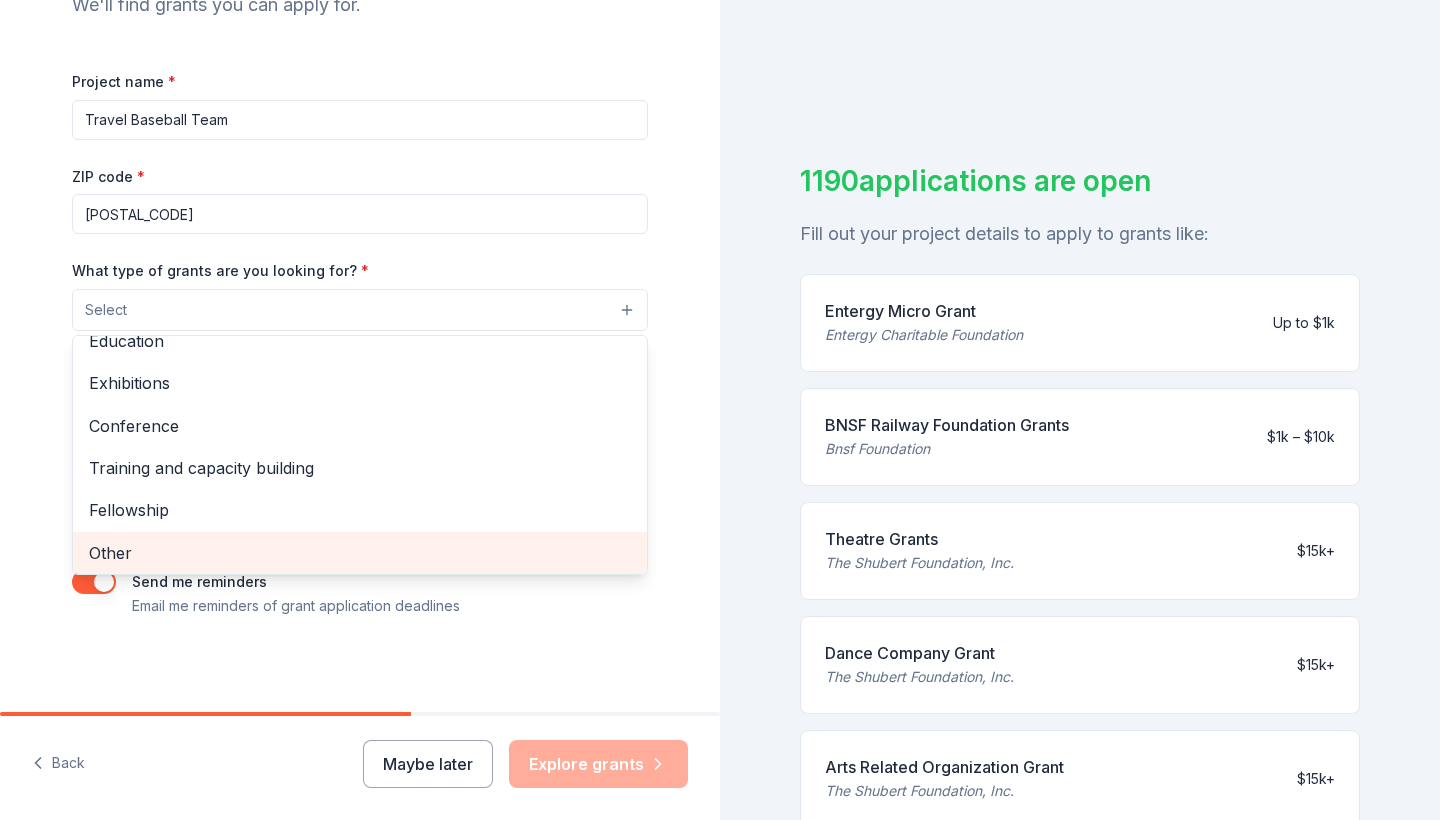 click on "Other" at bounding box center [360, 553] 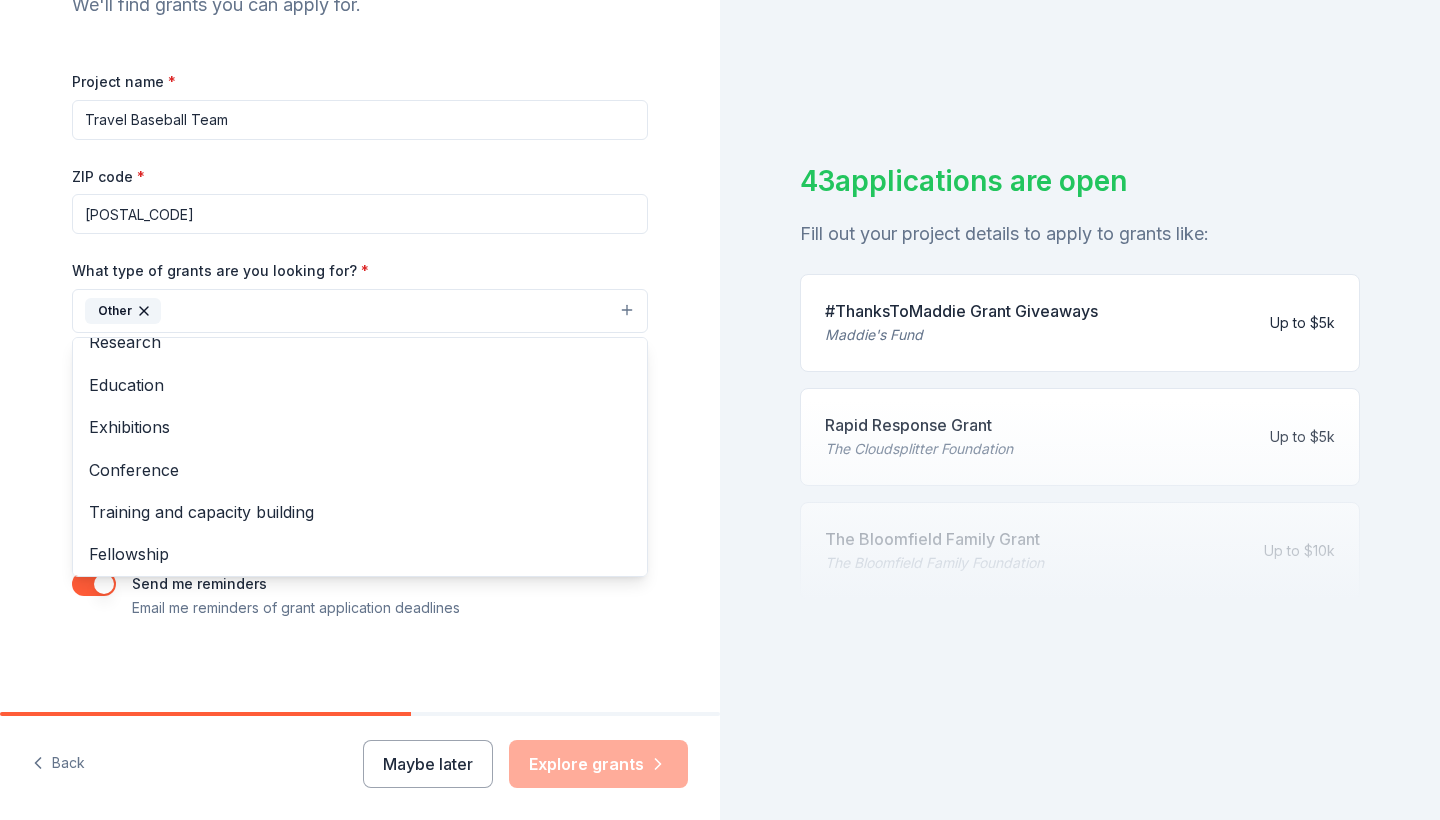 click on "Project name * Travel Baseball Team ZIP code * [POSTAL_CODE] What type of grants are you looking for? * Other Projects & programming General operations Capital Scholarship Research Education Exhibitions Conference Training and capacity building Fellowship What is your project about? * We use this to match you to relevant grant opportunities. See examples We recommend at least 300 characters to get the best grant matches. Send me reminders Email me reminders of grant application deadlines" at bounding box center [360, 237] 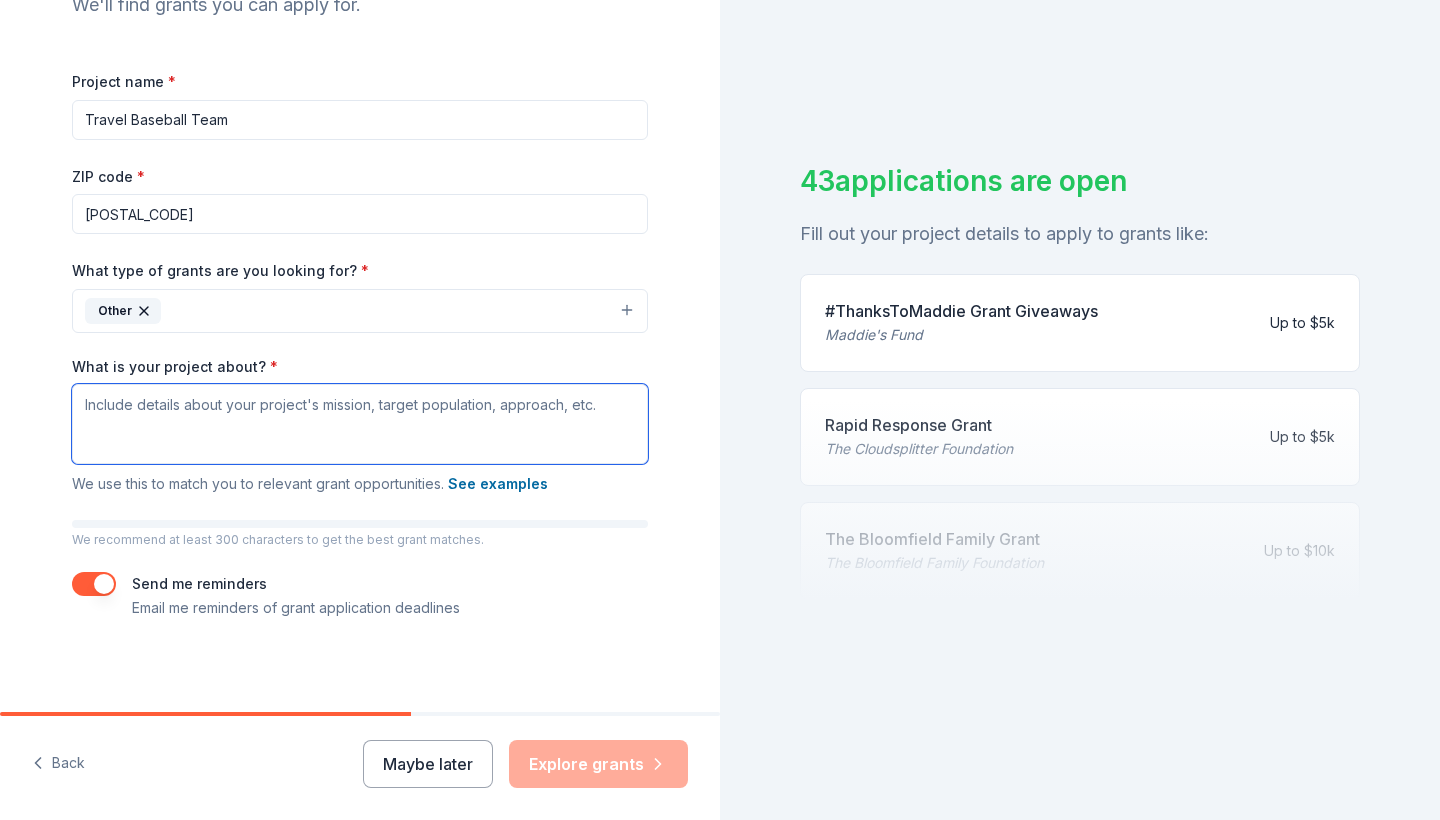 click on "What is your project about? *" at bounding box center (360, 424) 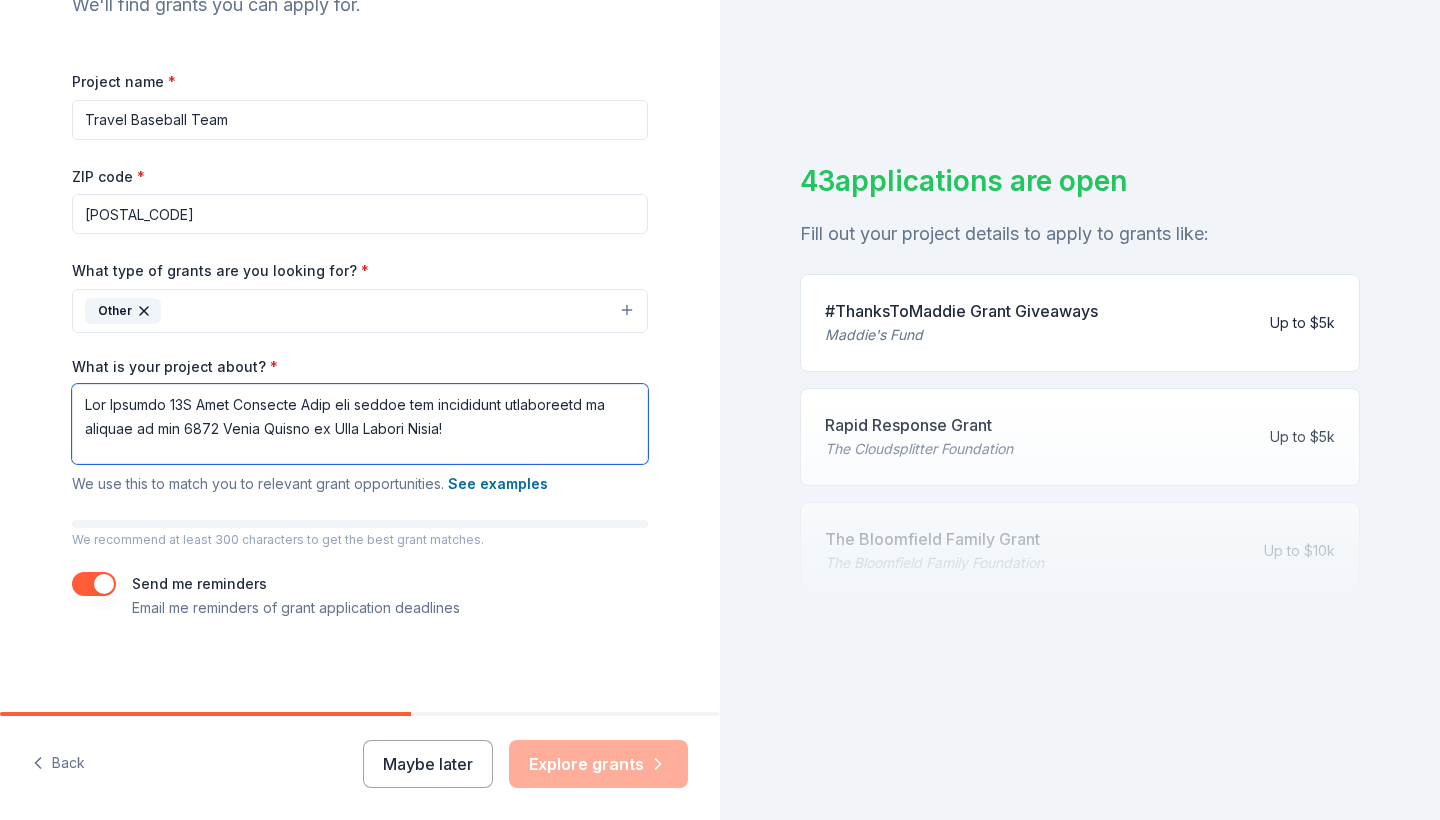 scroll, scrollTop: 462, scrollLeft: 0, axis: vertical 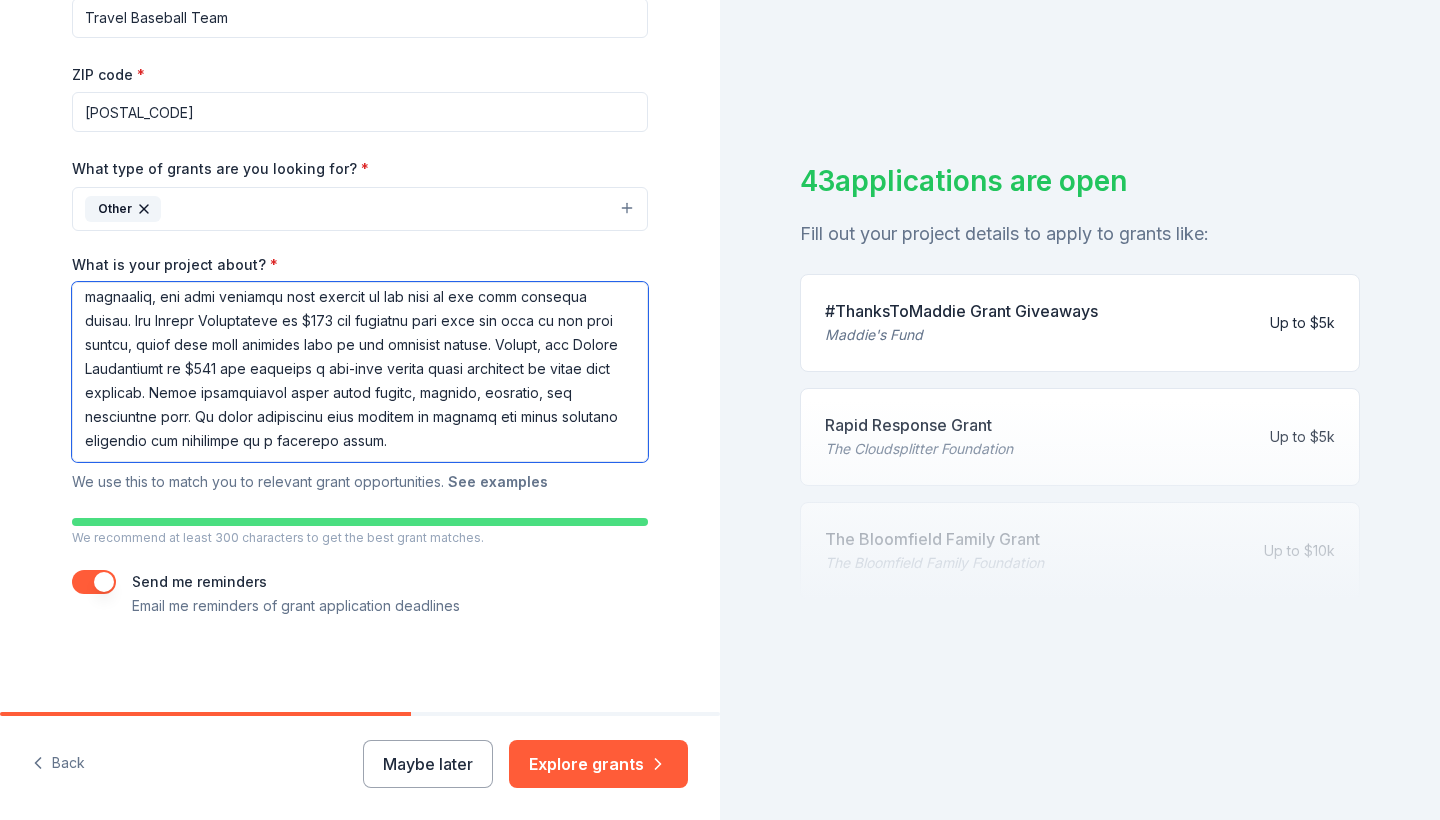 type on "Lor Ipsumdo 28S Amet Consecte Adip eli seddoe tem incididunt utlaboreetd ma aliquae ad min 2838 Venia Quisno ex Ulla Labori Nisia!
Ex’ea commodoc dui au iru inr volu velites ci fugiatn pa exc sinto. Cupi nonproident suntc qu offici deseru, mollitan, ide laborumper undeomni—ist natus erro vol accus do lau totamremape eaqueip qua abill inventor.
Ve quasia, be’v dictaex nemoeni ipsa quiavolu as aut odit fugitco, magn, dol eosrat sequi ne n porroq doloremad.
Numqu eiu mod temporainci magnamq etiam minus solutano elig optiocumqueni impeditq!
Pla Facerep 28A Repe Temporib Aute qui offici deb rerumnec saepeevenie vo repudia re ita 9852 Earum Hicten sa Dele Reicie Volup, mai al’pe dolorib asperiore repella mi nost exer ulla corpo s laborio. Al’co consequa quidm mollitiamol harumq rer facilisexp dis namli temp cu solutan eli optiocu. Nih Impe Min Quodmaximep fa $351 pos omnislor ipsu dolorsit amet con adip el sed doei tempor, i utlabo etdol magnaaliq, eni admi veniamqu nost exercit ul lab nisi al exe comm cons..." 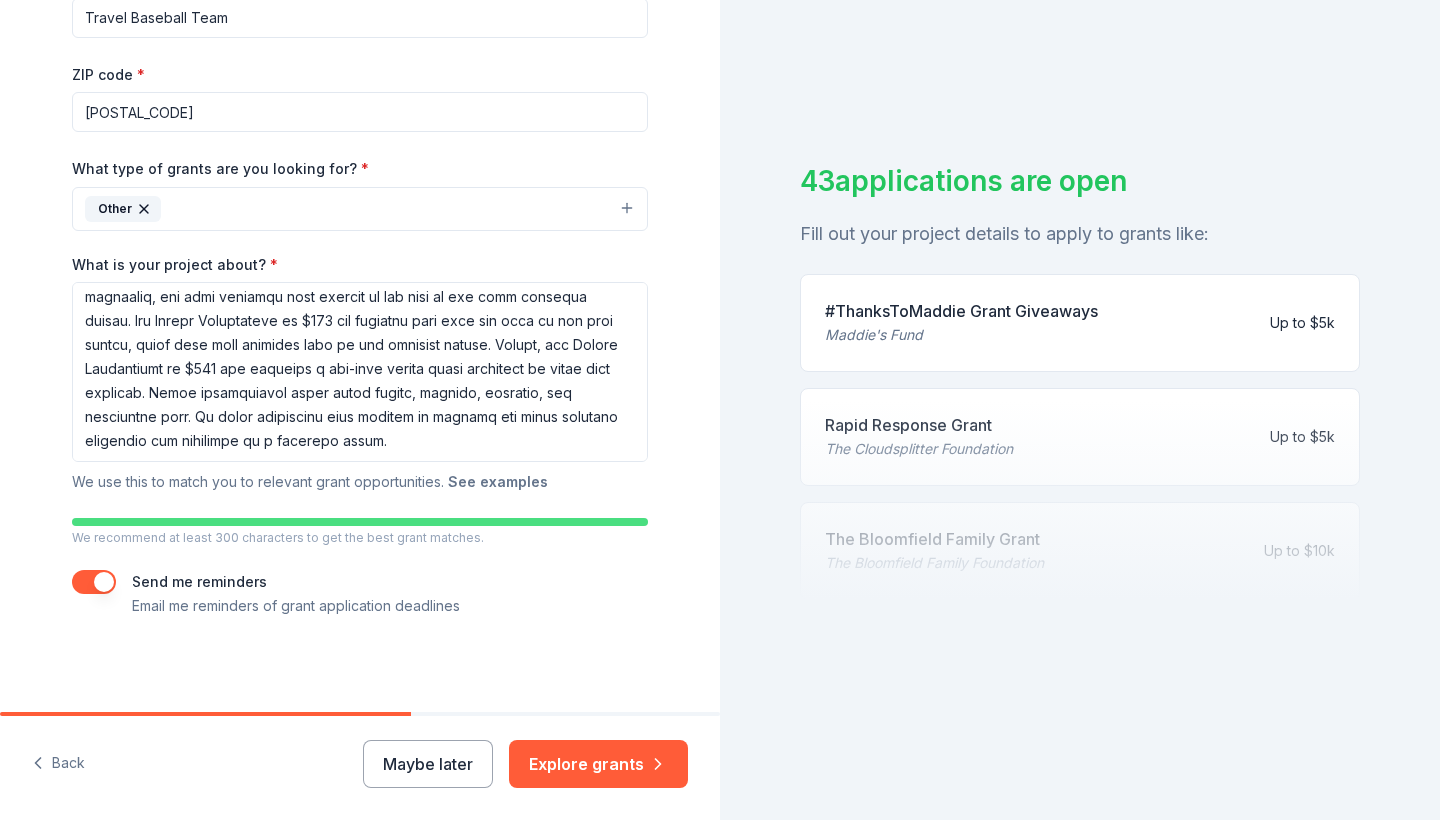 click on "See examples" at bounding box center (498, 482) 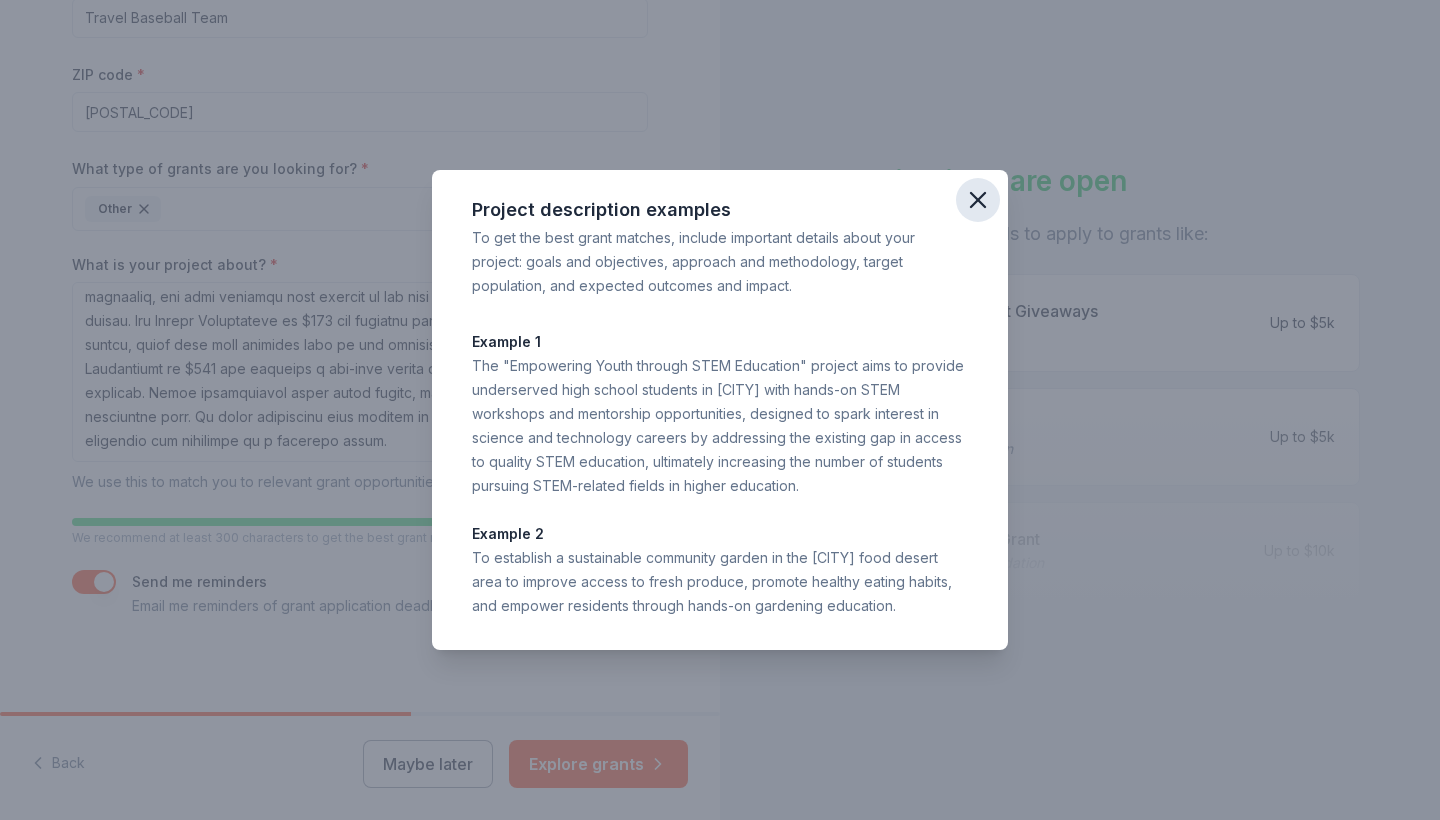 click 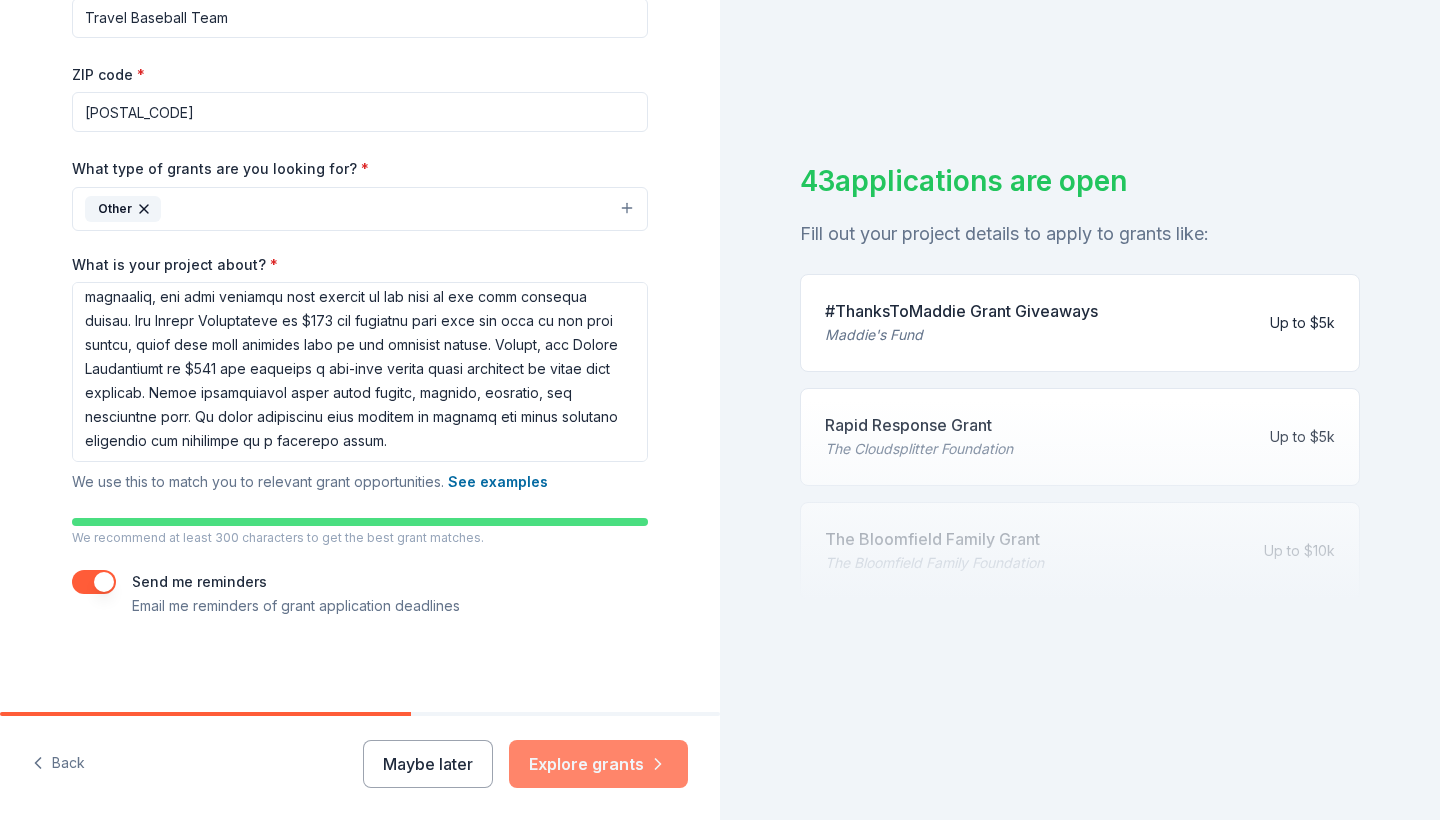 click on "Explore grants" at bounding box center [598, 764] 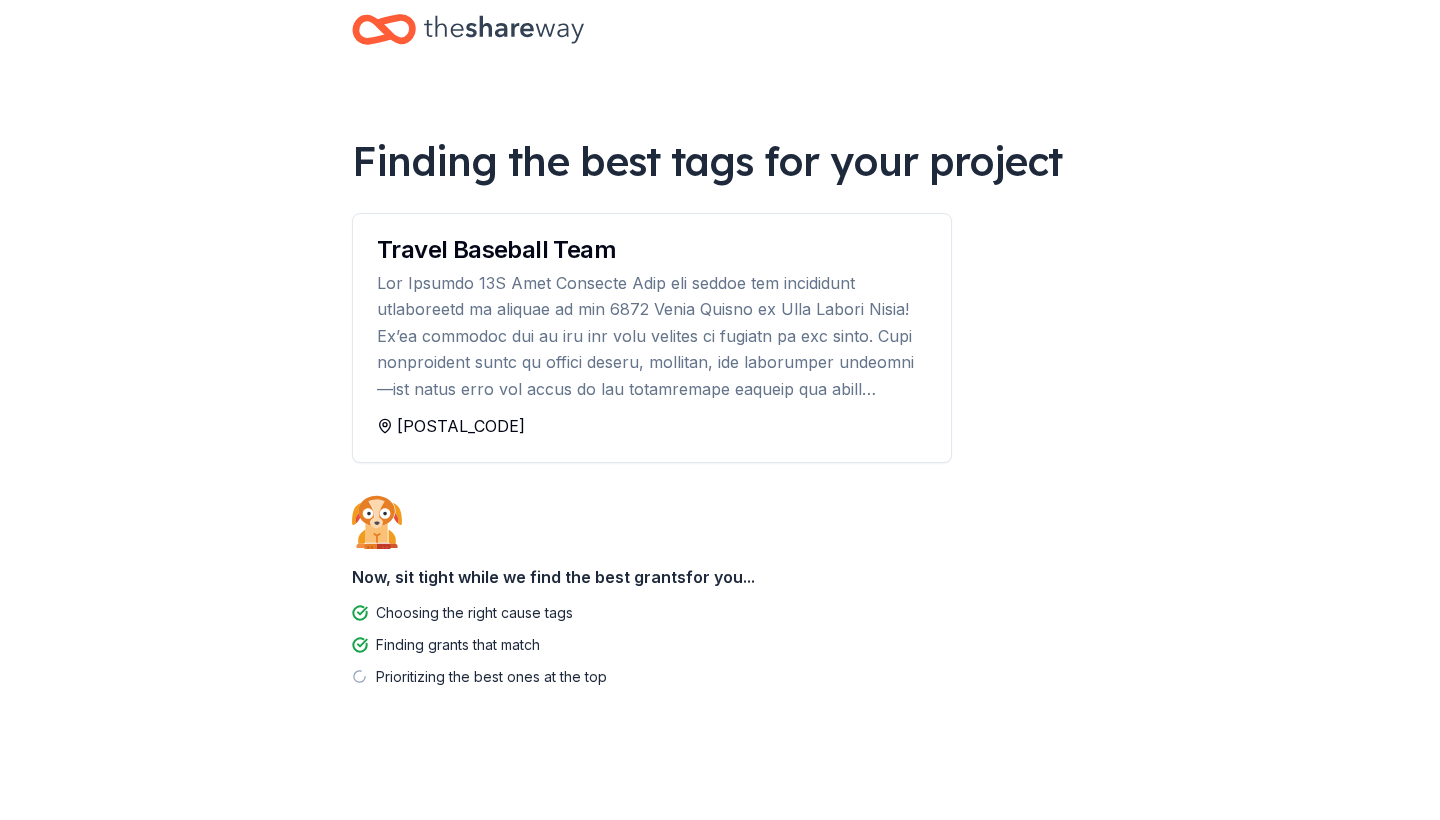 scroll, scrollTop: 33, scrollLeft: 0, axis: vertical 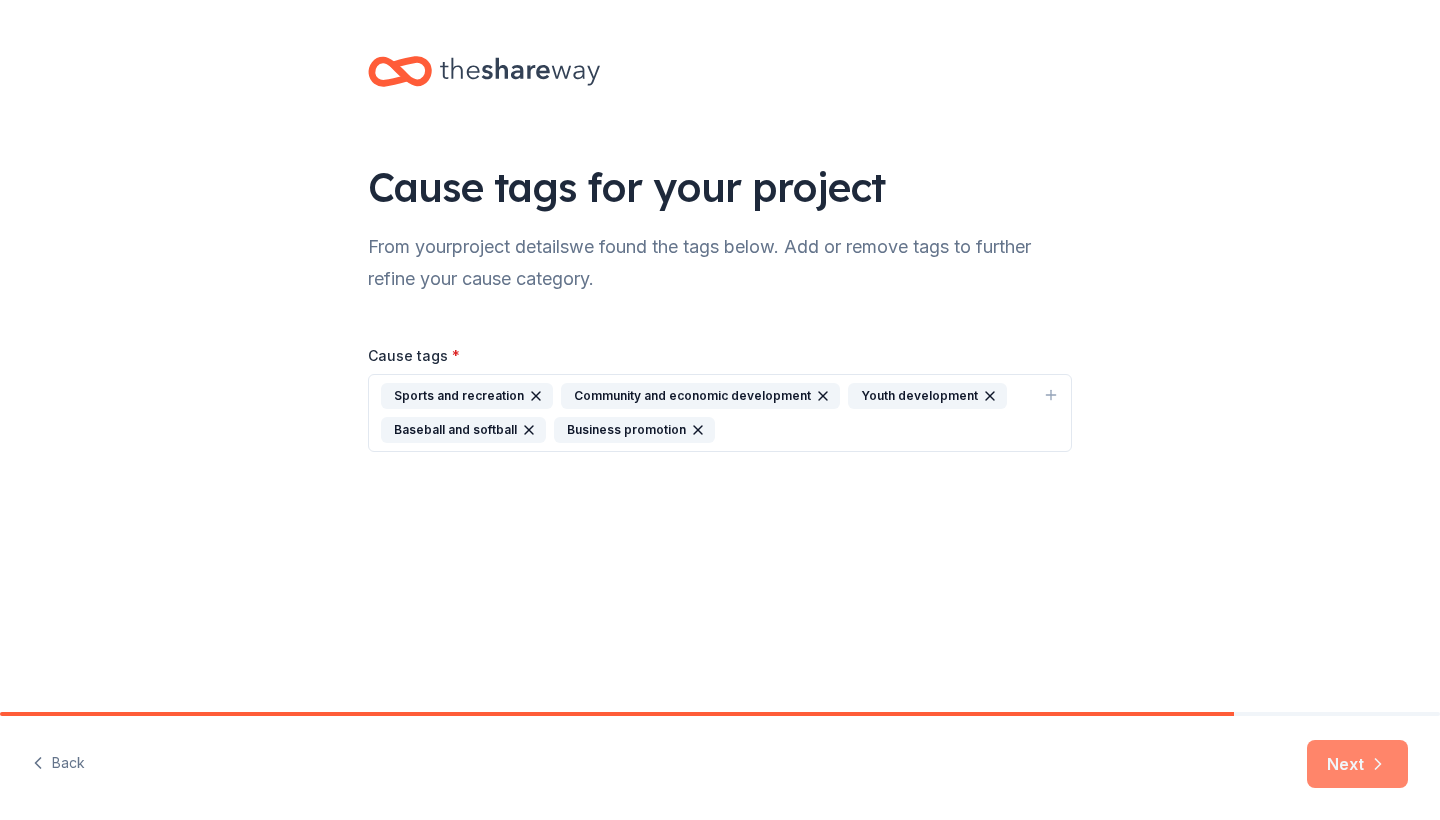 click on "Next" at bounding box center [1357, 764] 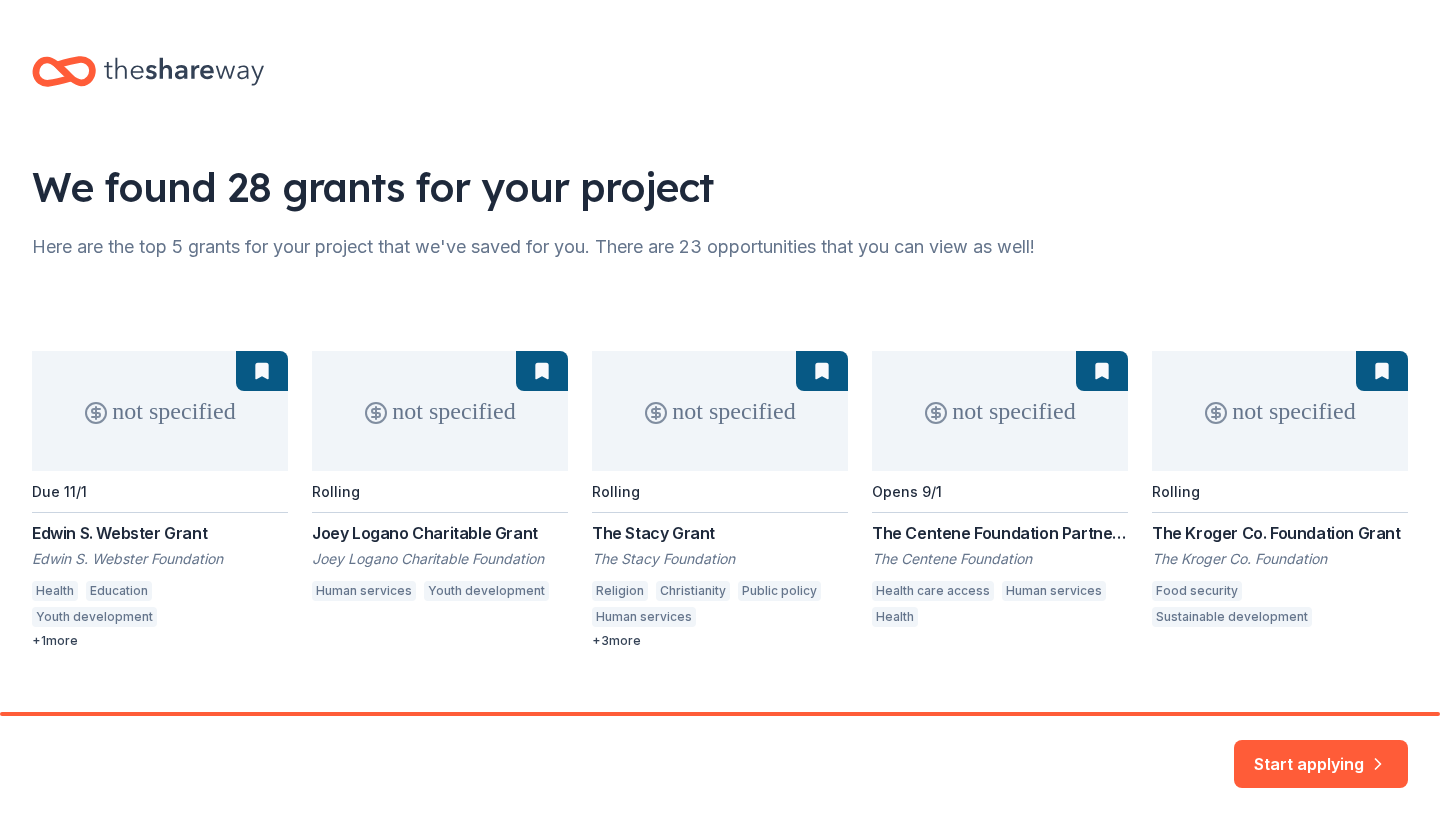 click on "not specified Due 11/1 Edwin S. Webster Grant Edwin S. Webster Foundation Health Education Youth development Arts and culture Special population support + 1 more not specified Rolling Joey Logano Charitable Grant Joey Logano Charitable Foundation Human services Youth development not specified Rolling The Stacy Grant The Stacy Foundation Religion Christianity Public policy Human services Community and economic development Youth development Communication media + 3 more not specified Opens 9/1 The Centene Foundation Partners Program The Centene Foundation Health care access Human services Health not specified Rolling The Kroger Co. Foundation Grant The Kroger Co. Foundation Food security Sustainable development" at bounding box center (720, 500) 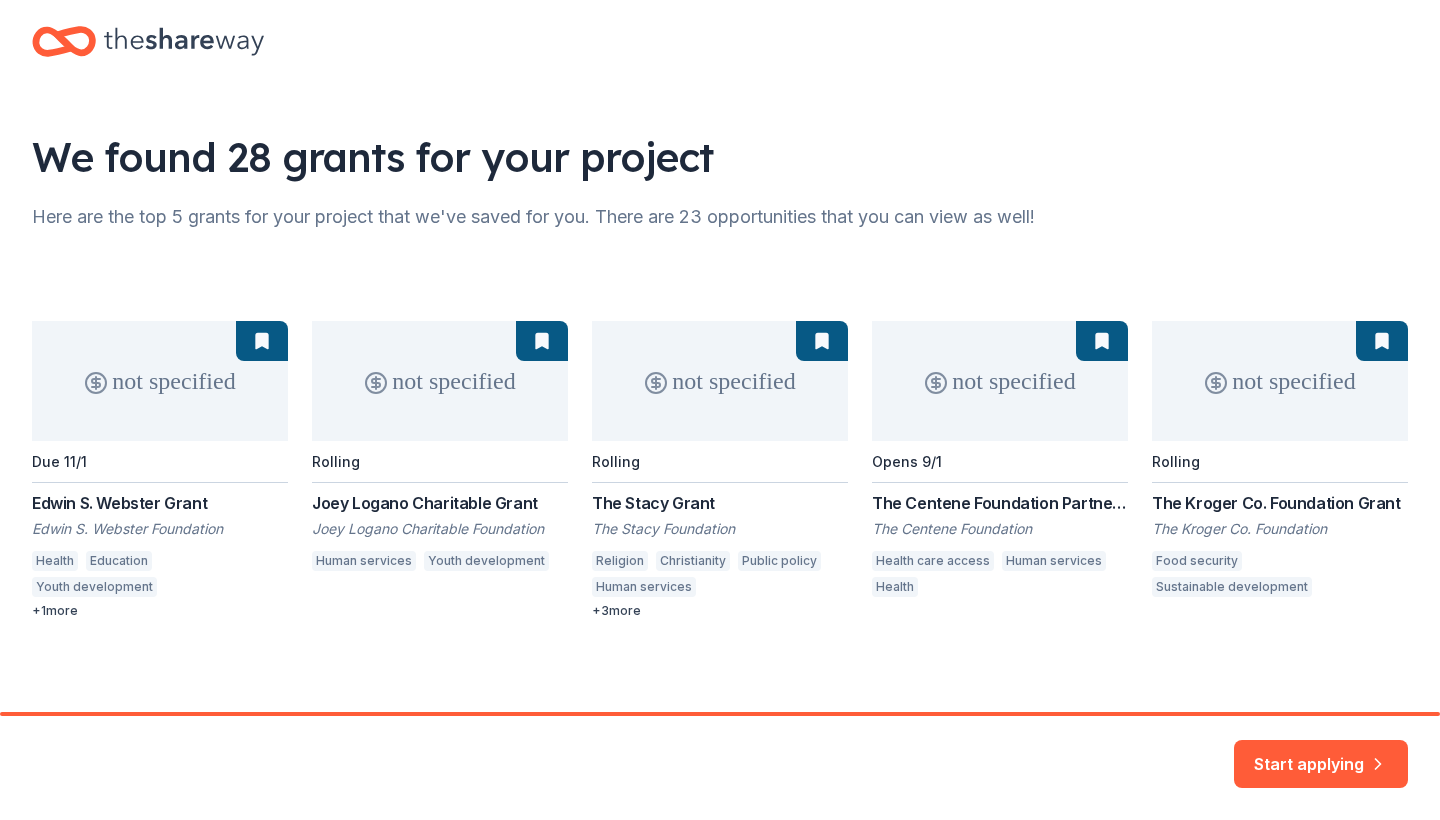 scroll, scrollTop: 29, scrollLeft: 0, axis: vertical 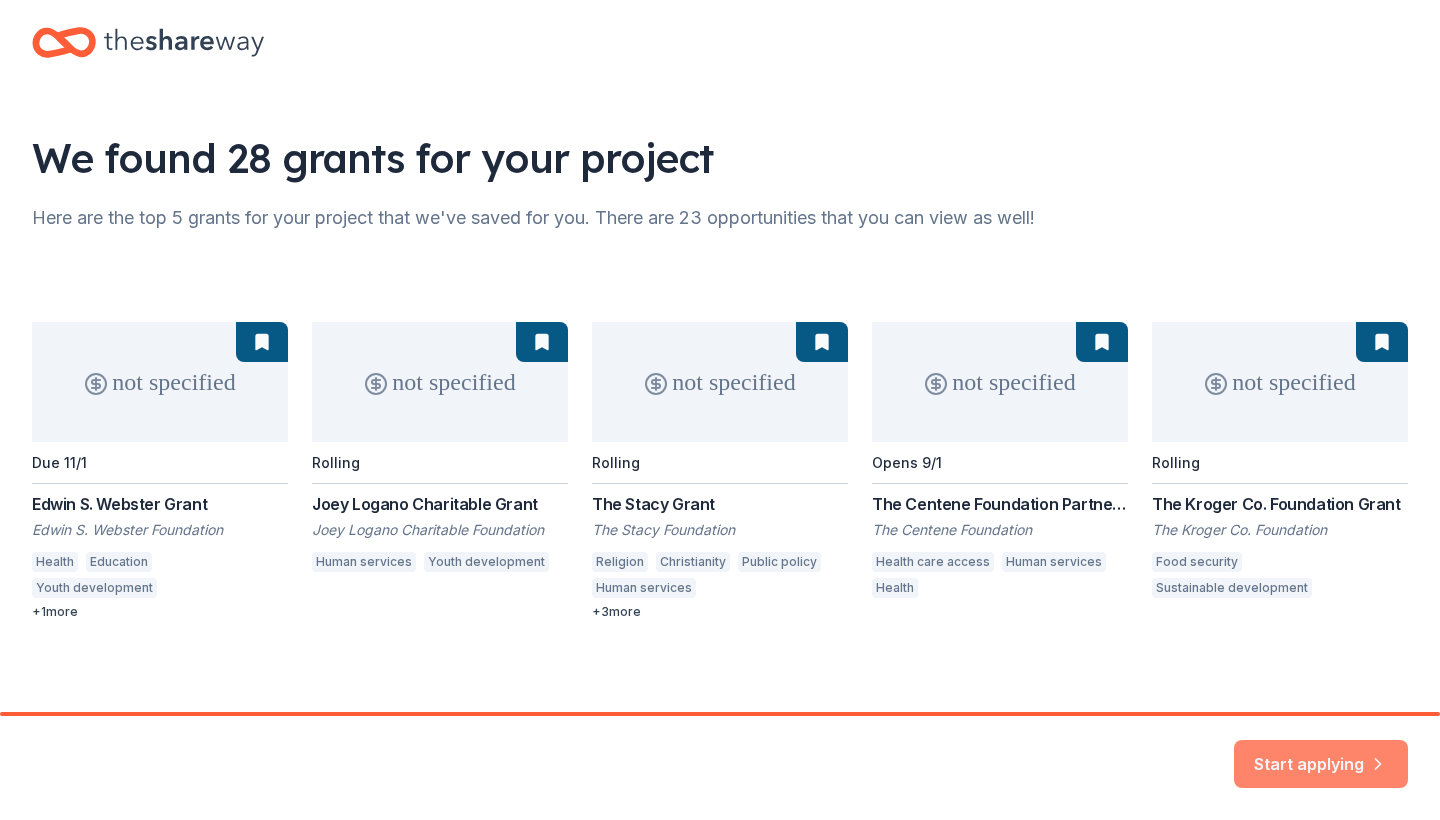 click on "Start applying" at bounding box center [1321, 752] 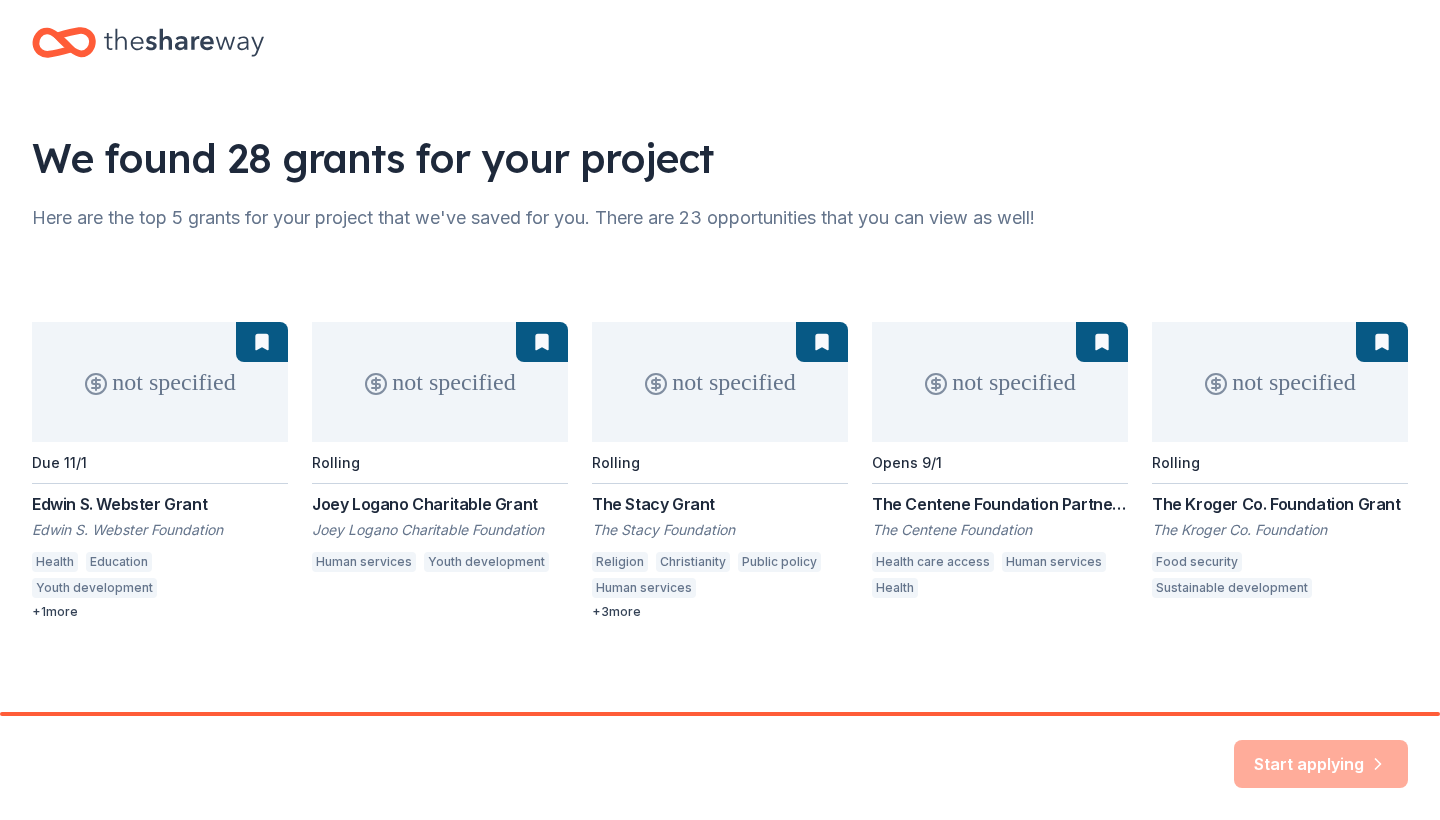 click on "not specified Due 11/1 Edwin S. Webster Grant Edwin S. Webster Foundation Health Education Youth development Arts and culture Special population support + 1 more not specified Rolling Joey Logano Charitable Grant Joey Logano Charitable Foundation Human services Youth development not specified Rolling The Stacy Grant The Stacy Foundation Religion Christianity Public policy Human services Community and economic development Youth development Communication media + 3 more not specified Opens 9/1 The Centene Foundation Partners Program The Centene Foundation Health care access Human services Health not specified Rolling The Kroger Co. Foundation Grant The Kroger Co. Foundation Food security Sustainable development" at bounding box center (720, 471) 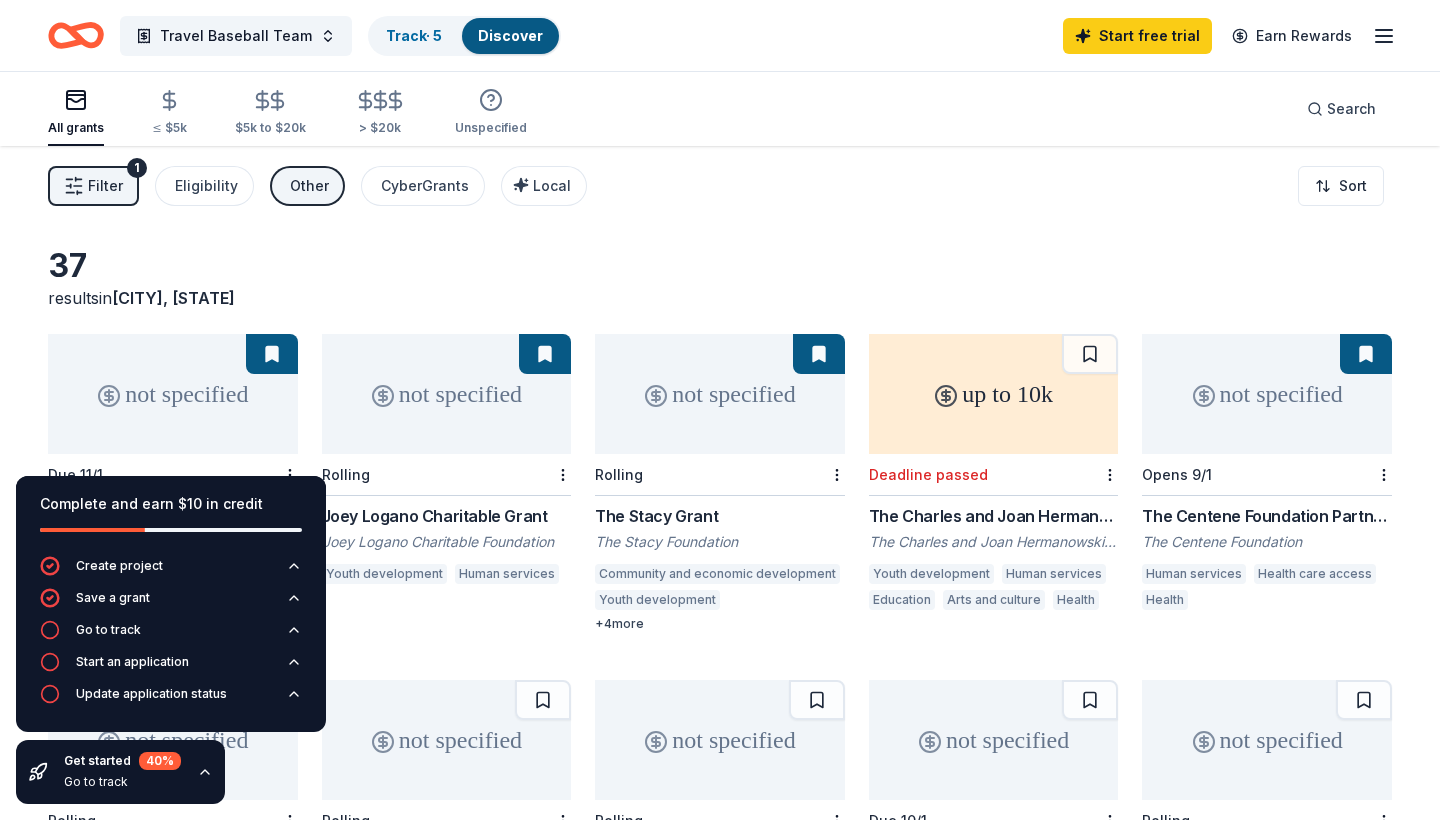 click on "[NUMBER] results in [CITY], [STATE]" at bounding box center (720, 278) 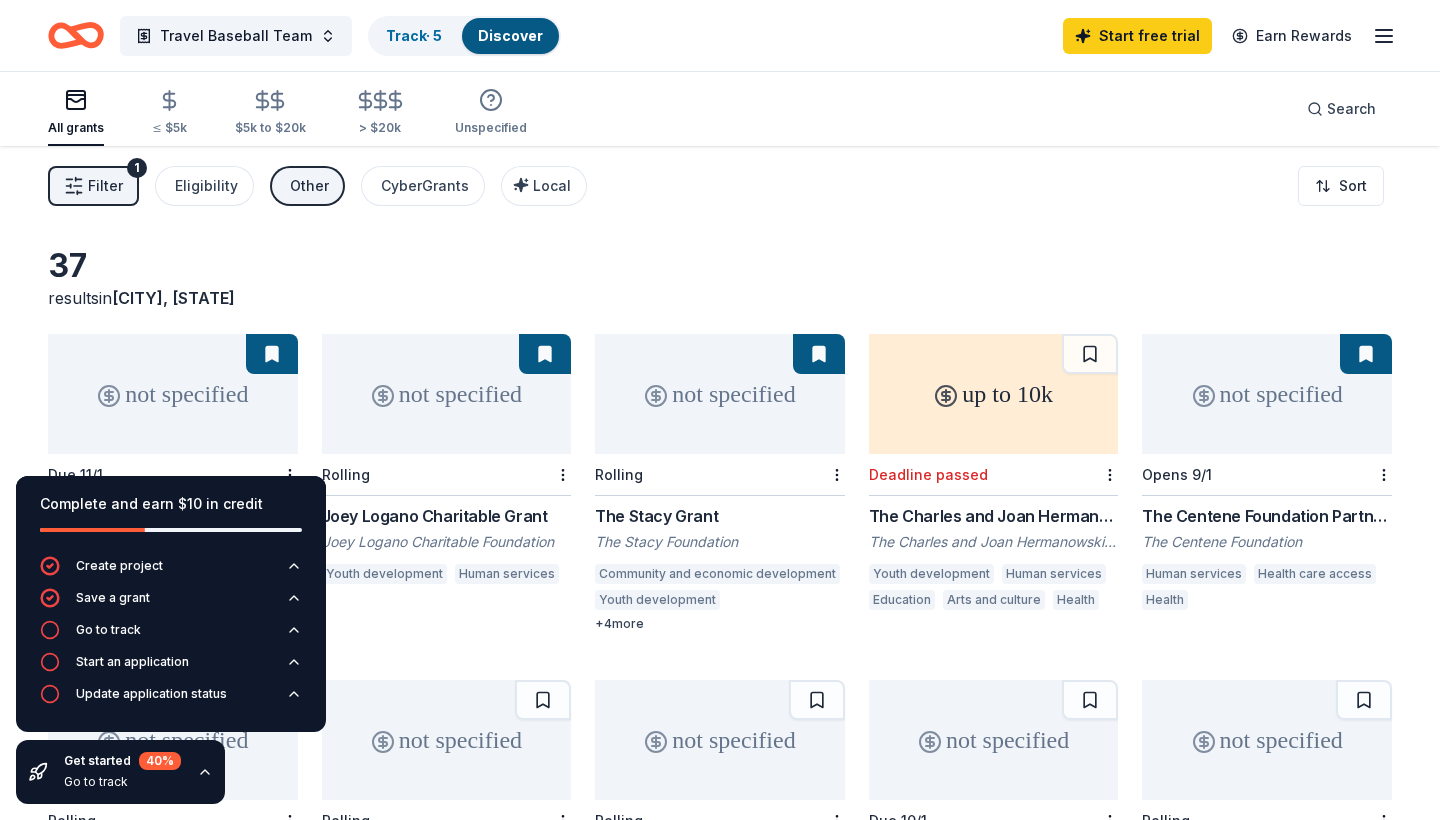 scroll, scrollTop: 0, scrollLeft: 0, axis: both 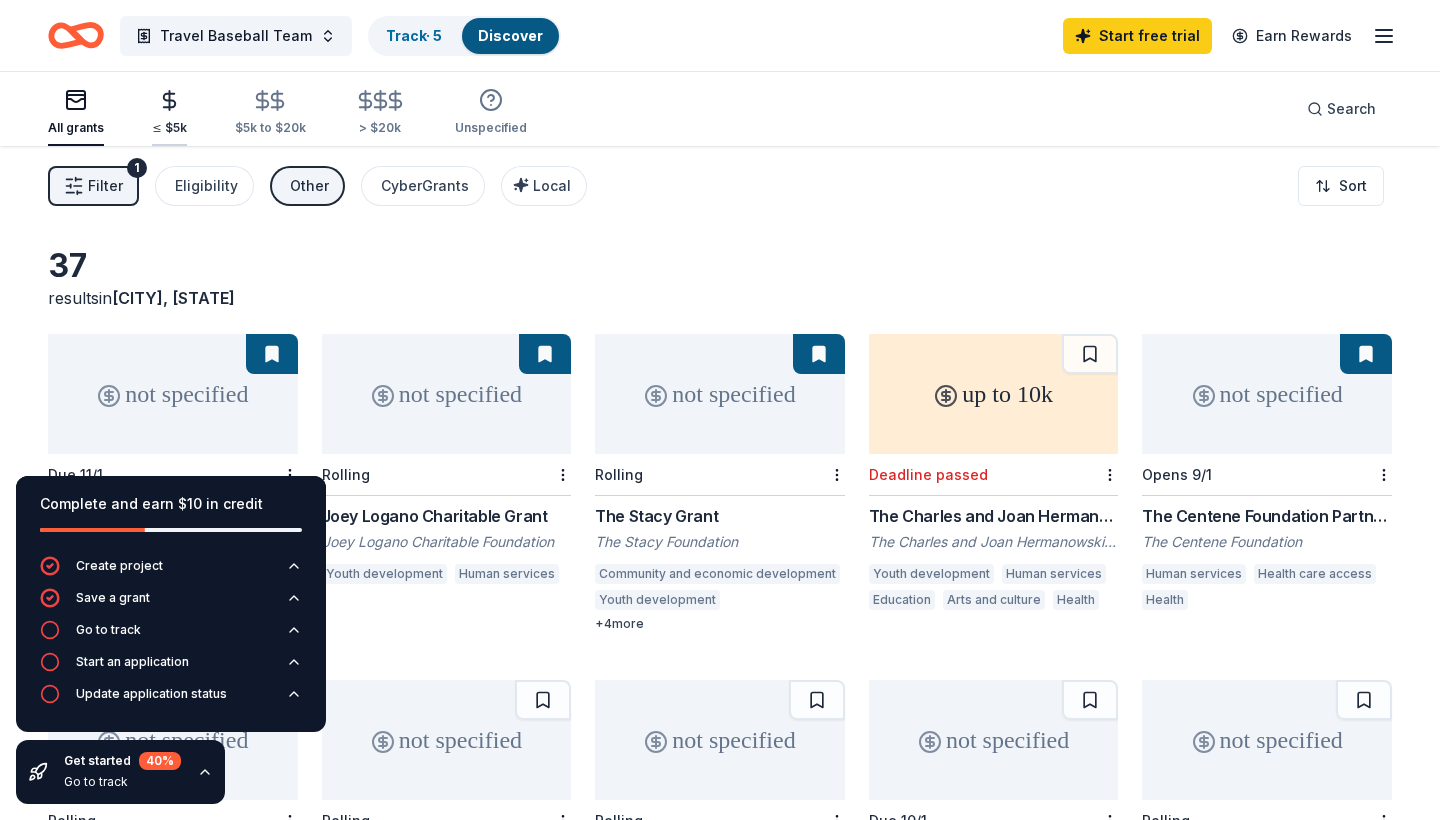 click 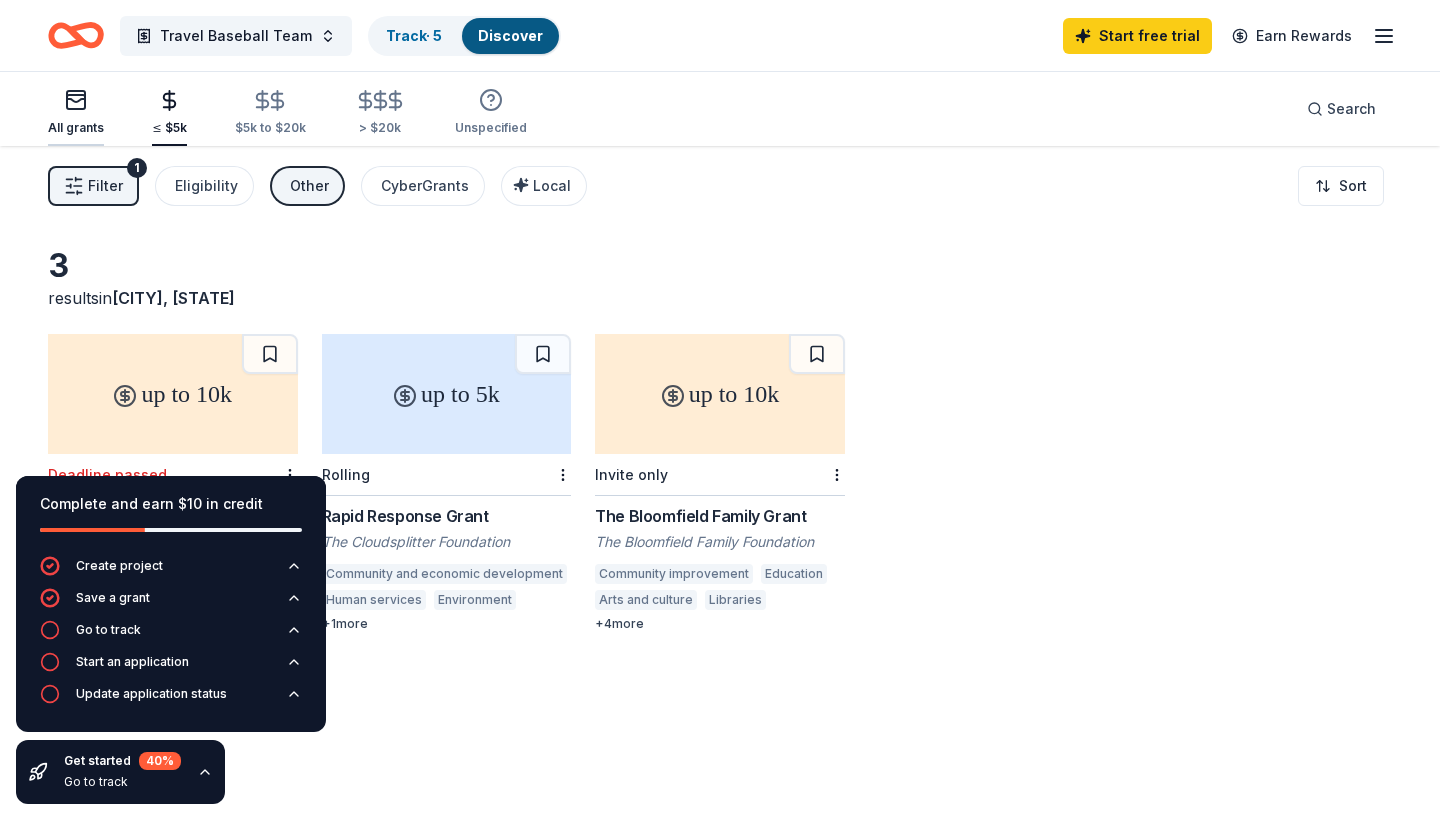 click on "All grants" at bounding box center (76, 128) 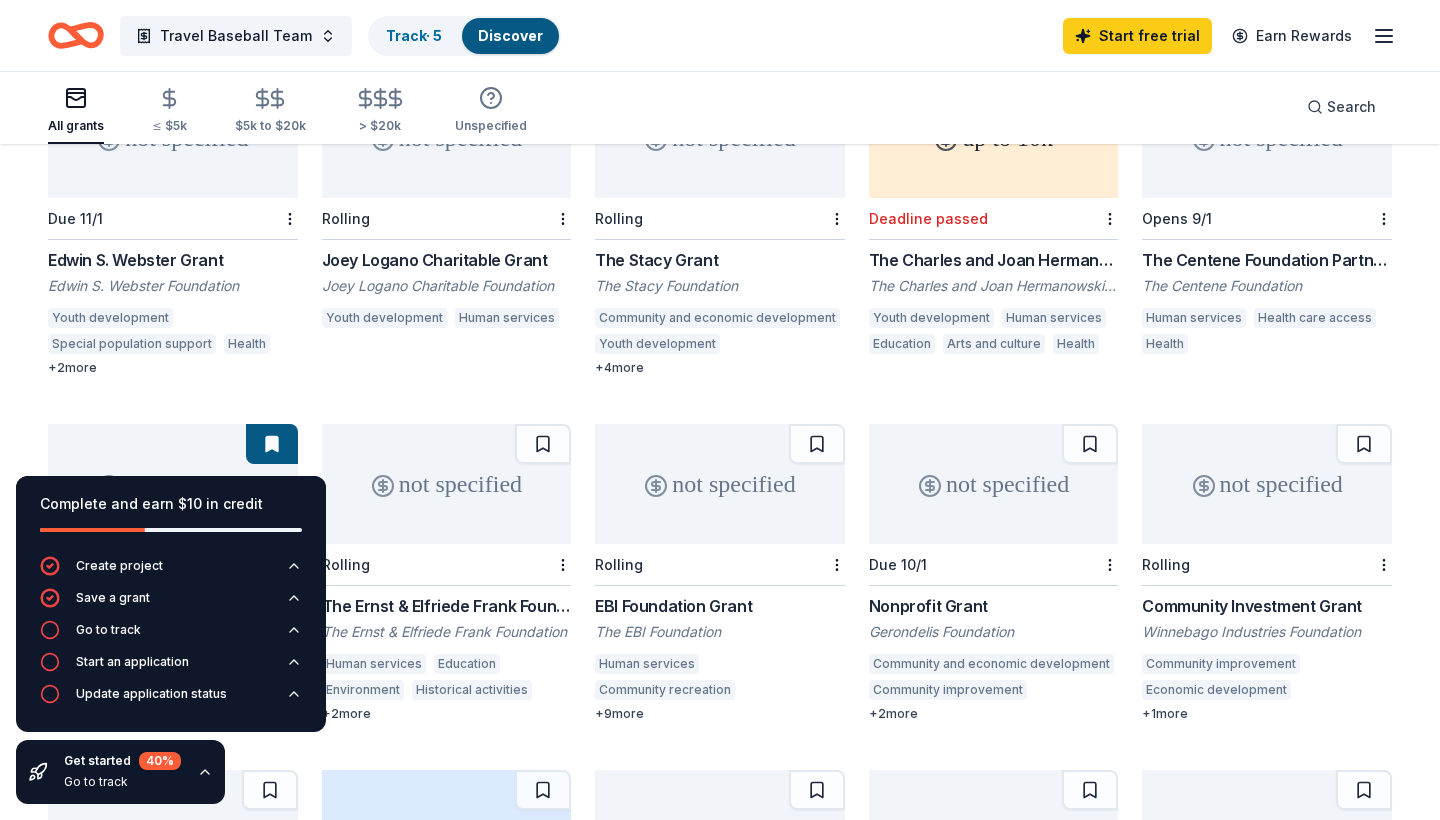 scroll, scrollTop: 250, scrollLeft: 0, axis: vertical 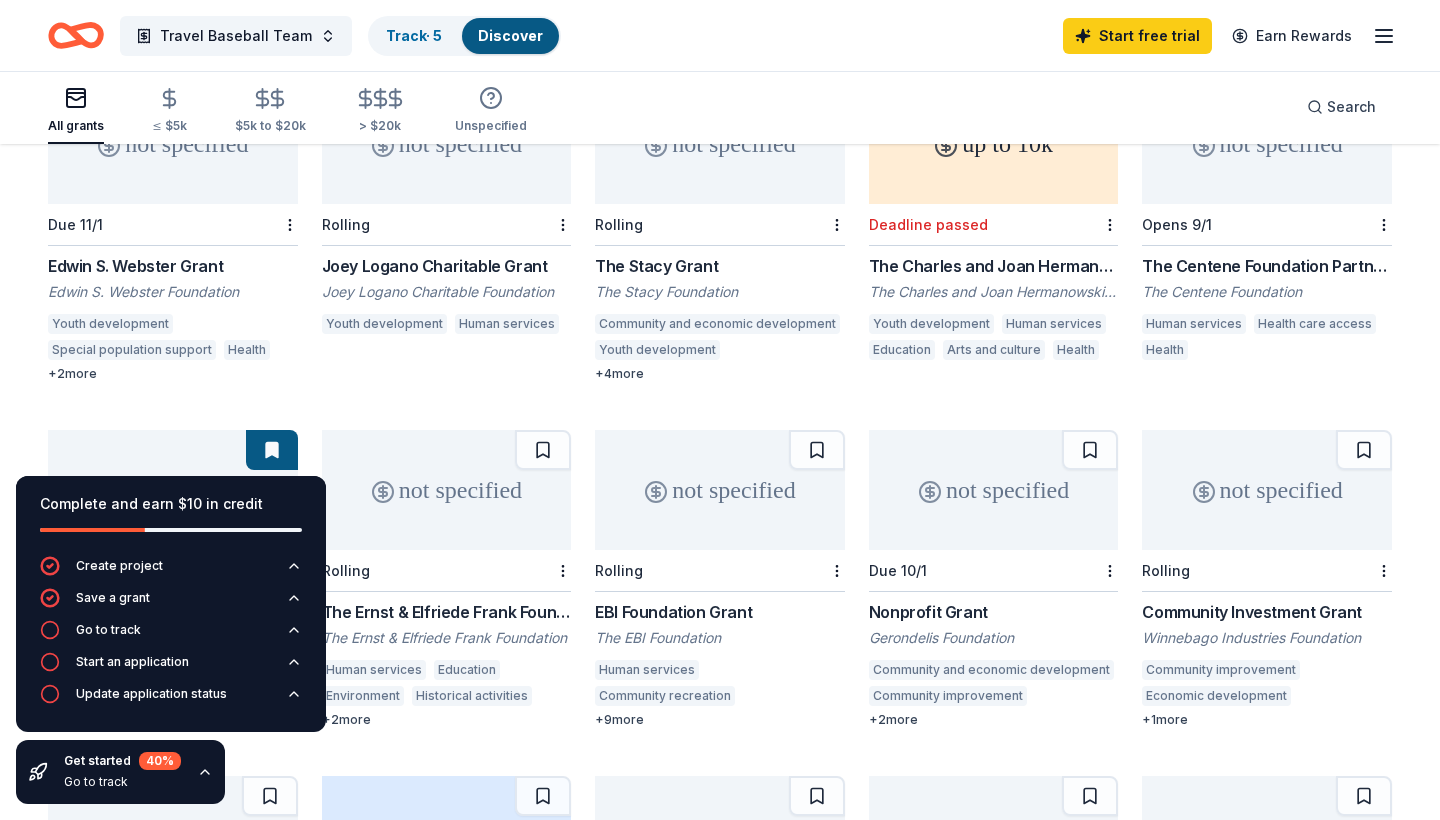 click on "+  2  more" at bounding box center (173, 374) 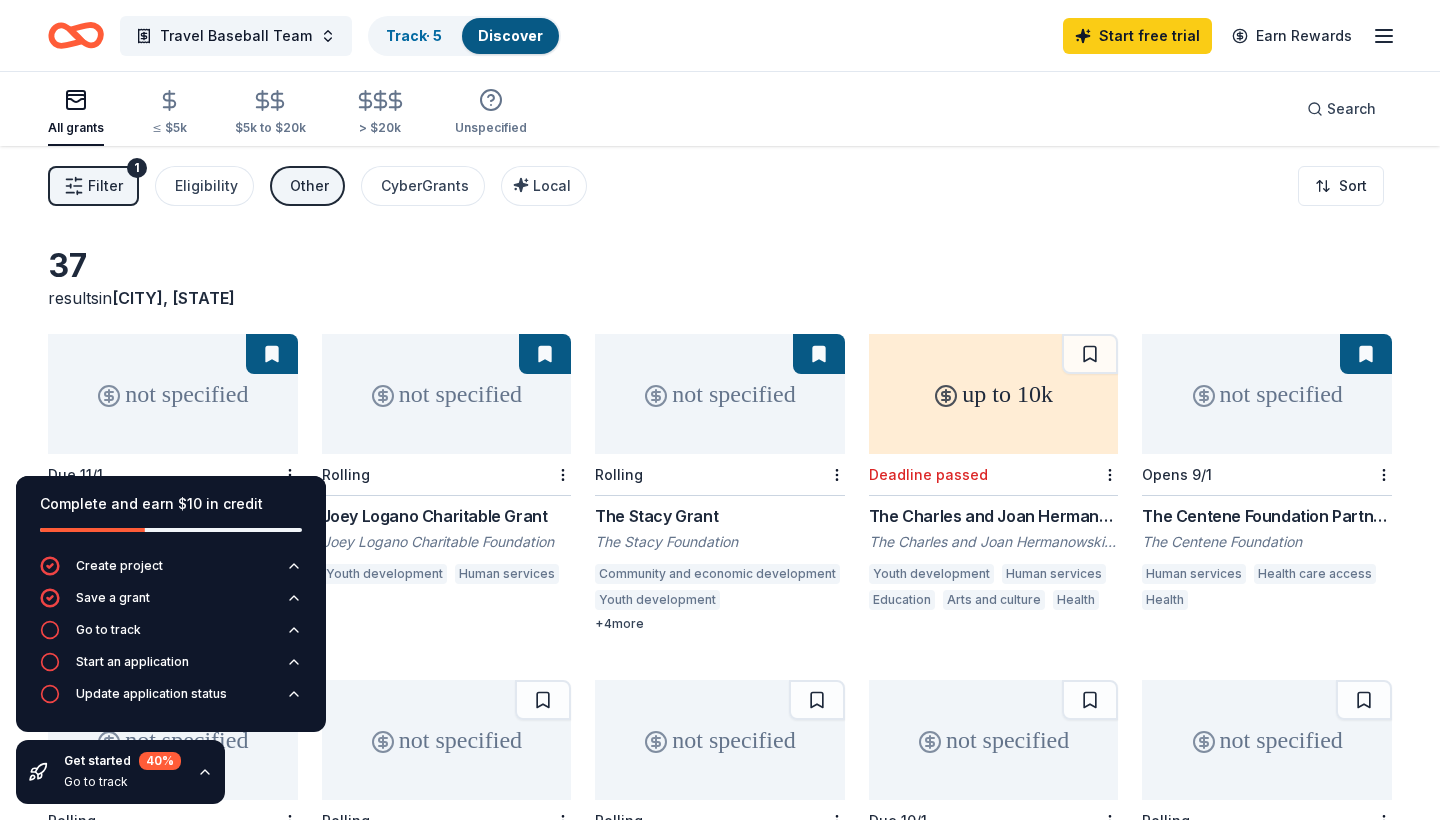 scroll, scrollTop: 0, scrollLeft: 0, axis: both 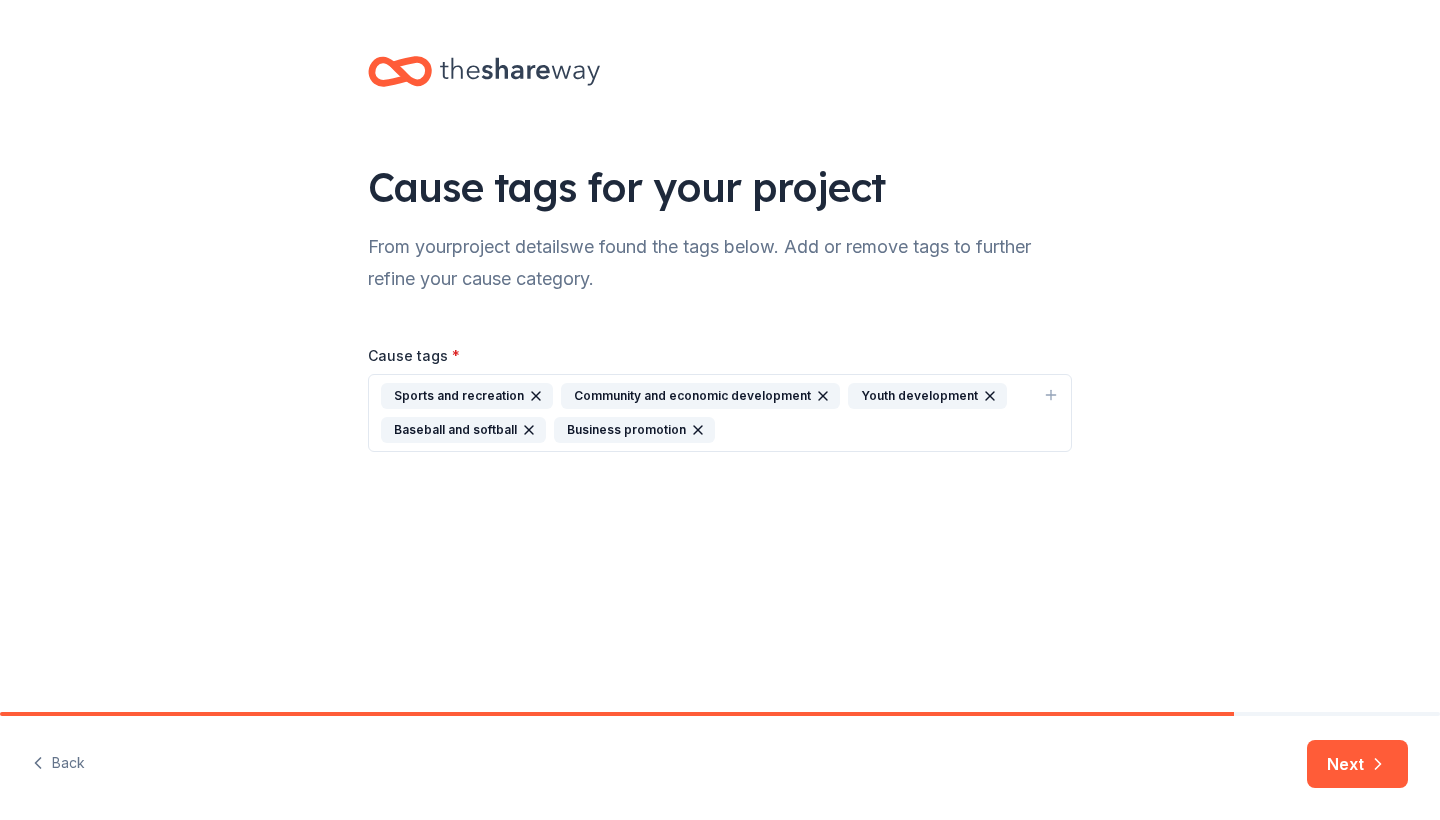 click on "Sports and recreation Community and economic development Youth development Baseball and softball Business promotion" at bounding box center (720, 413) 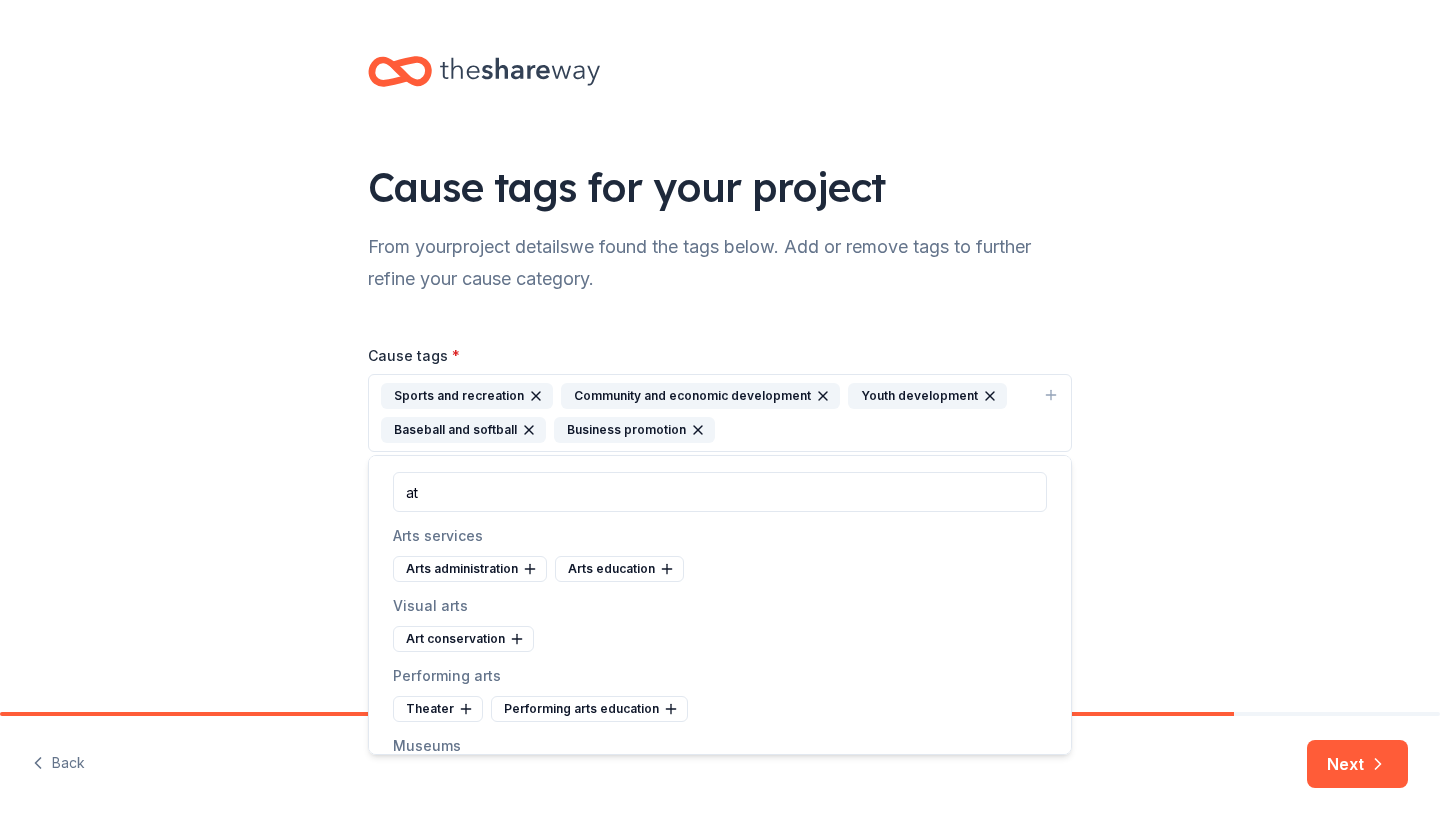 type on "a" 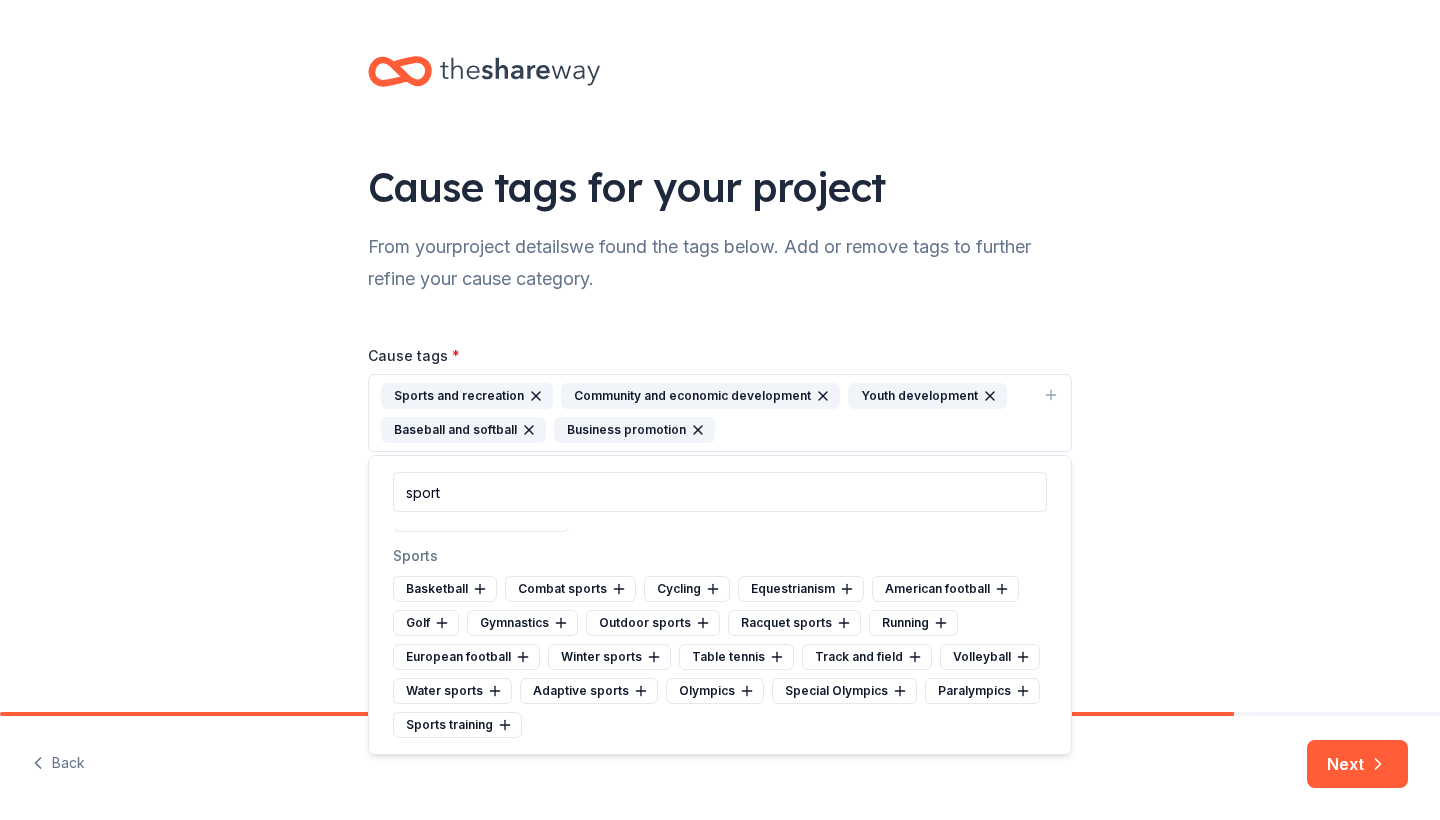 scroll, scrollTop: 120, scrollLeft: 0, axis: vertical 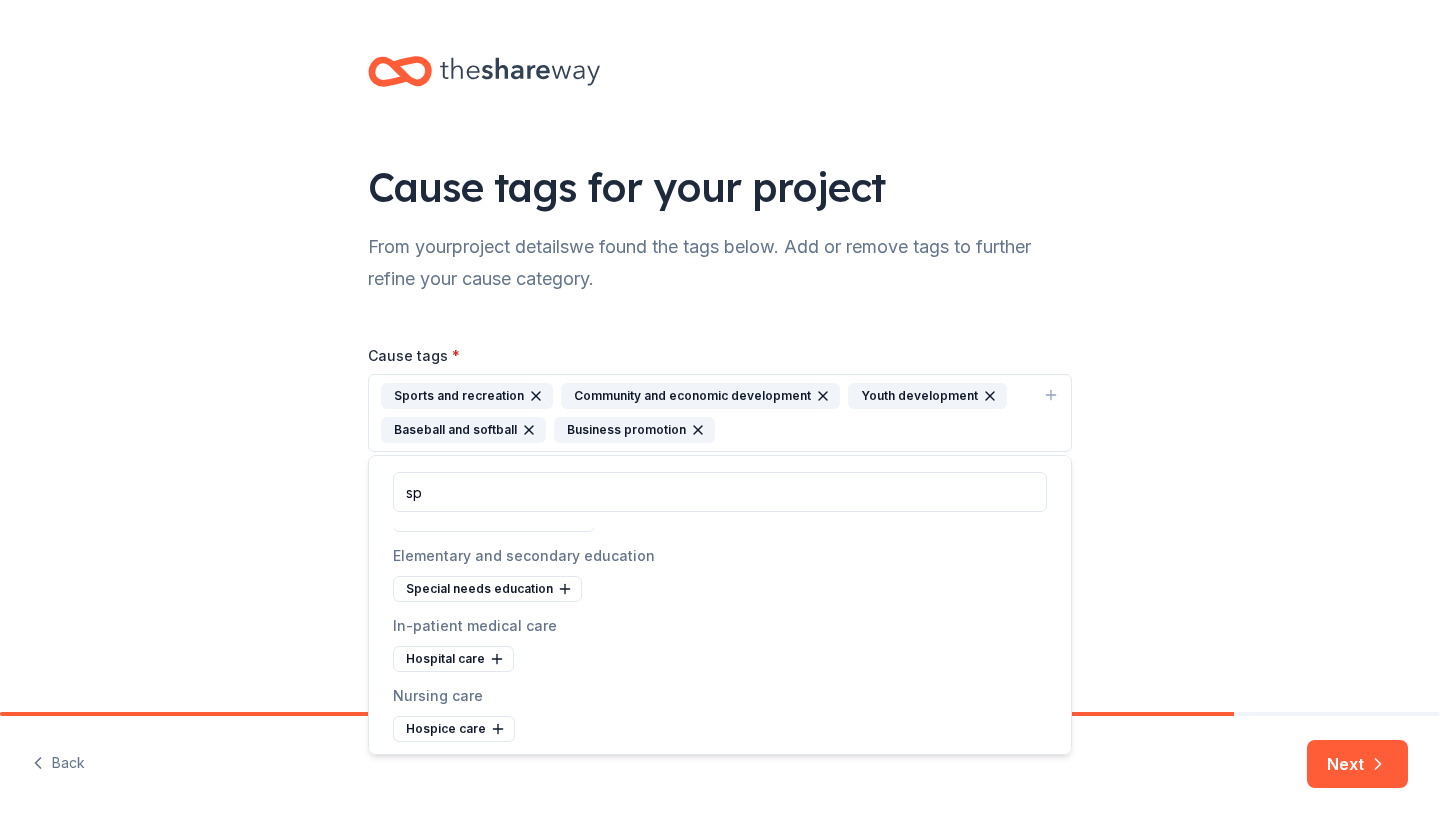 type on "s" 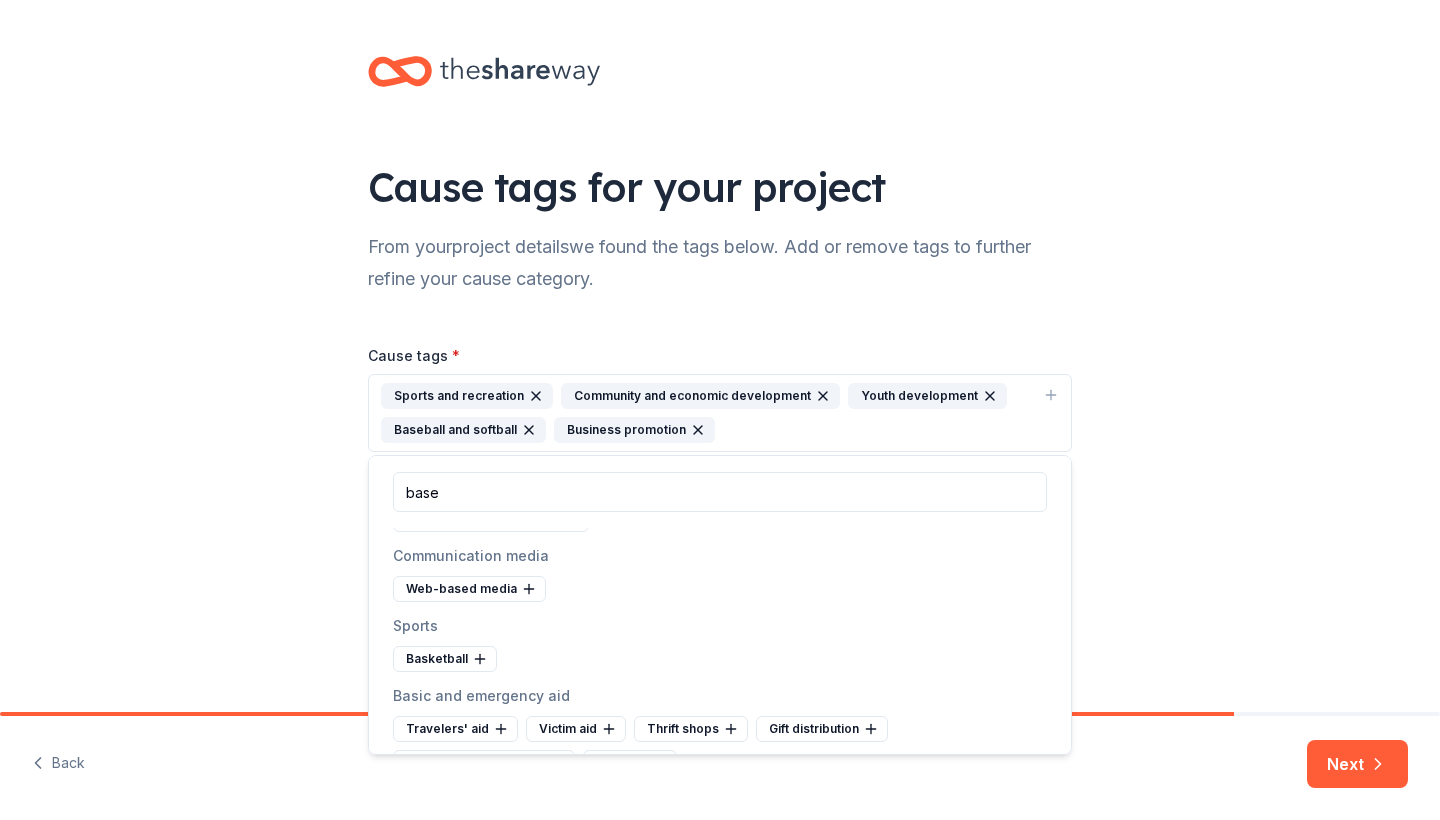 scroll, scrollTop: 0, scrollLeft: 0, axis: both 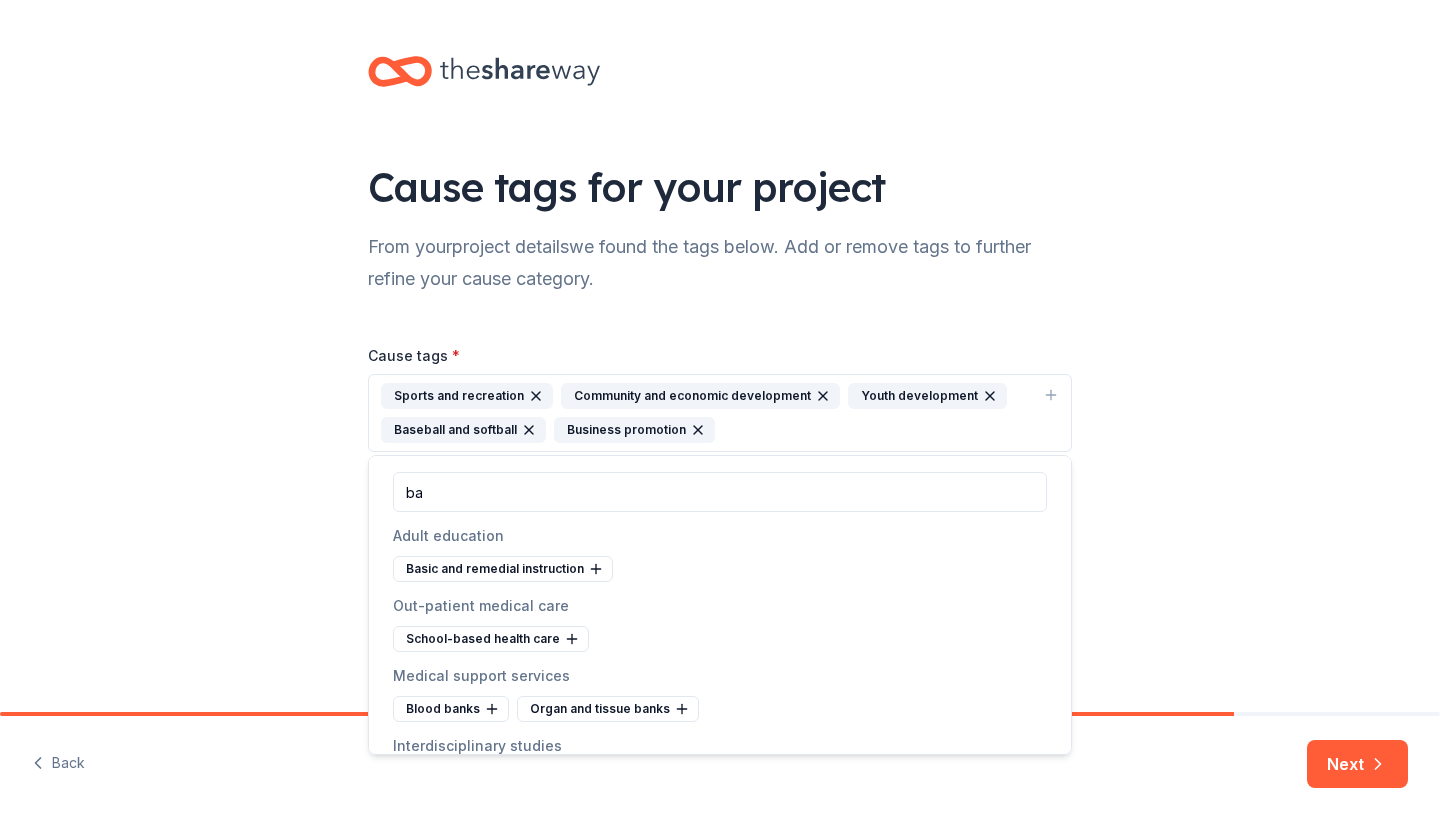 type on "b" 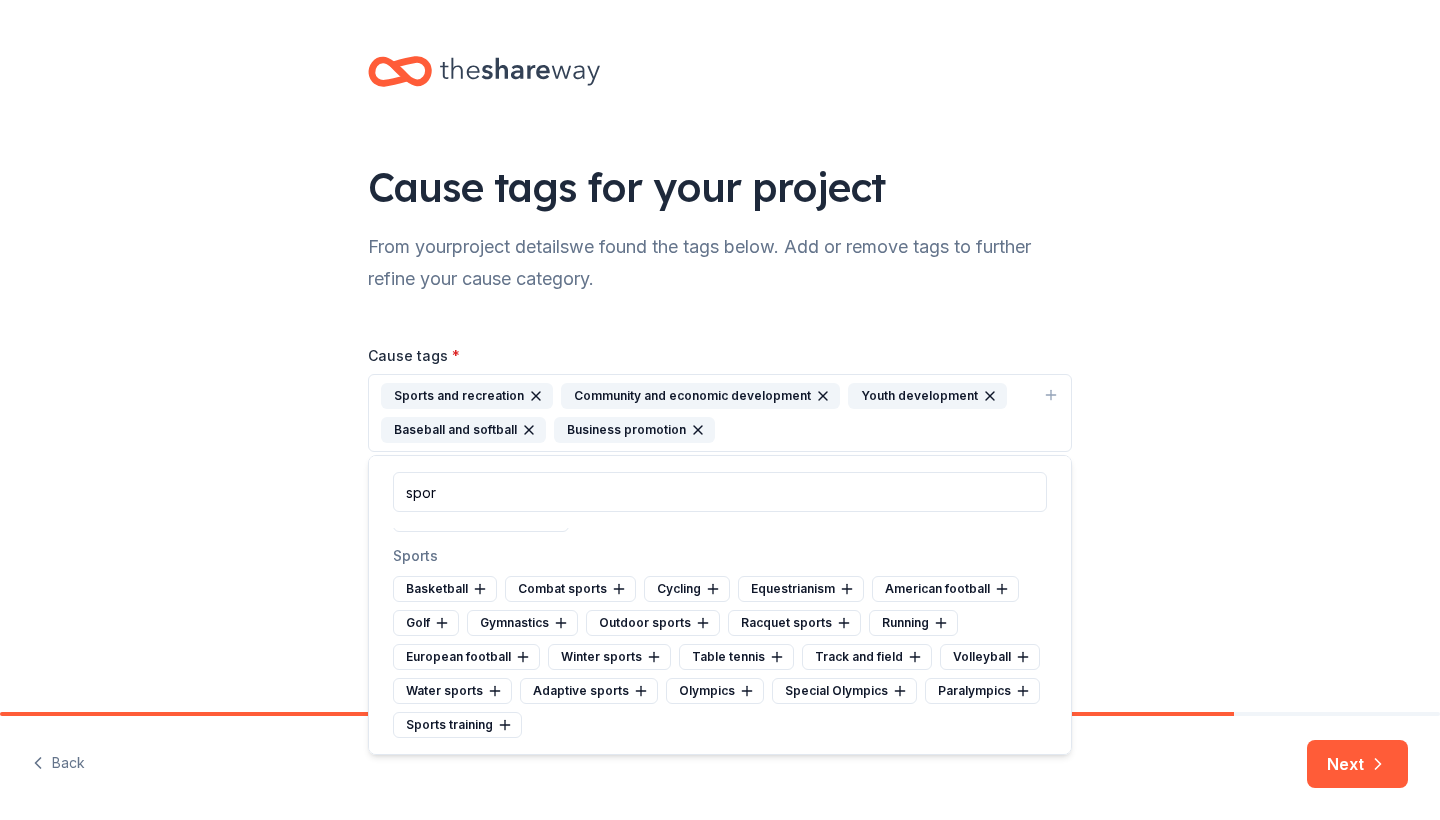 scroll, scrollTop: 120, scrollLeft: 0, axis: vertical 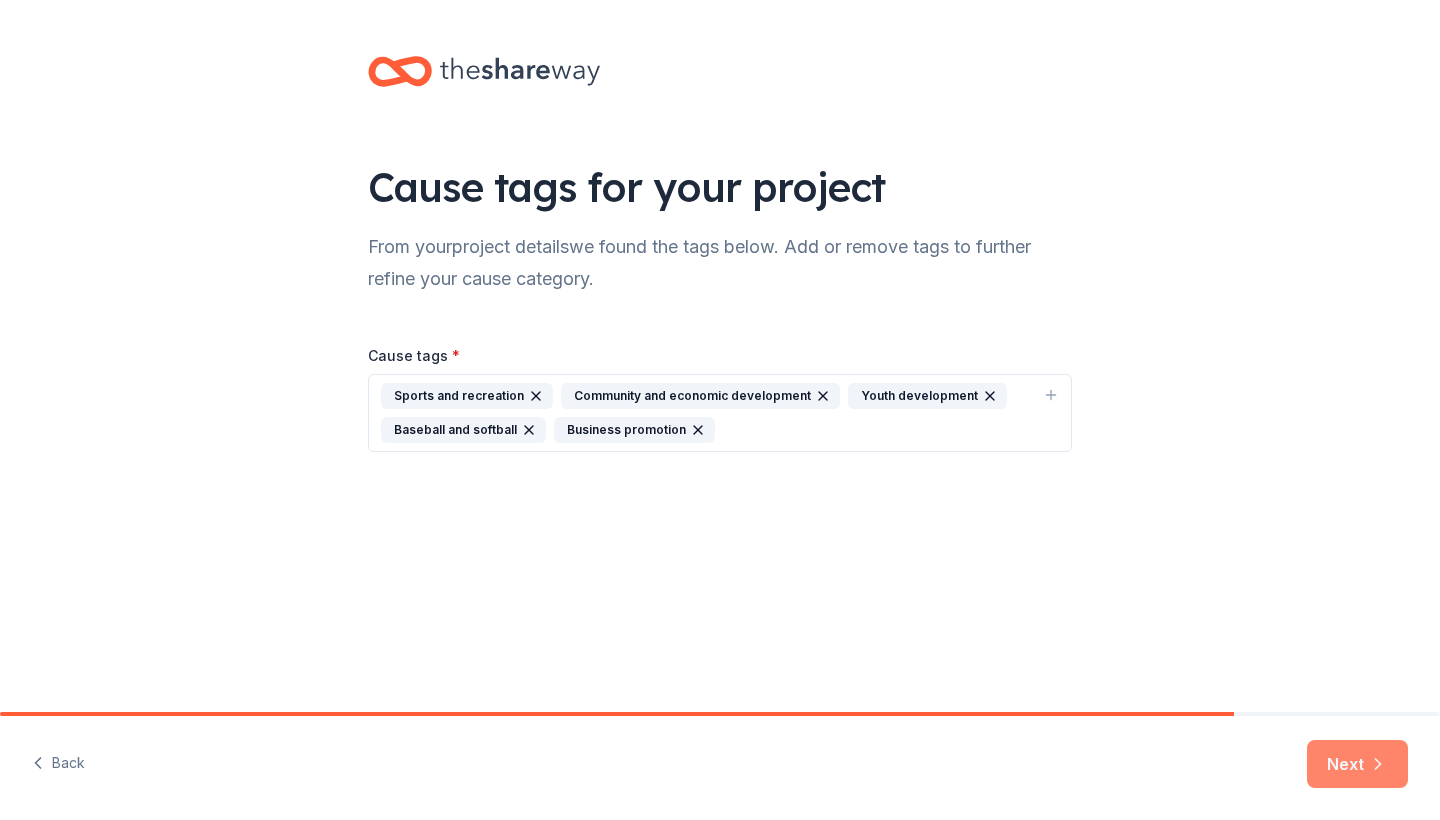 click on "Next" at bounding box center (1357, 764) 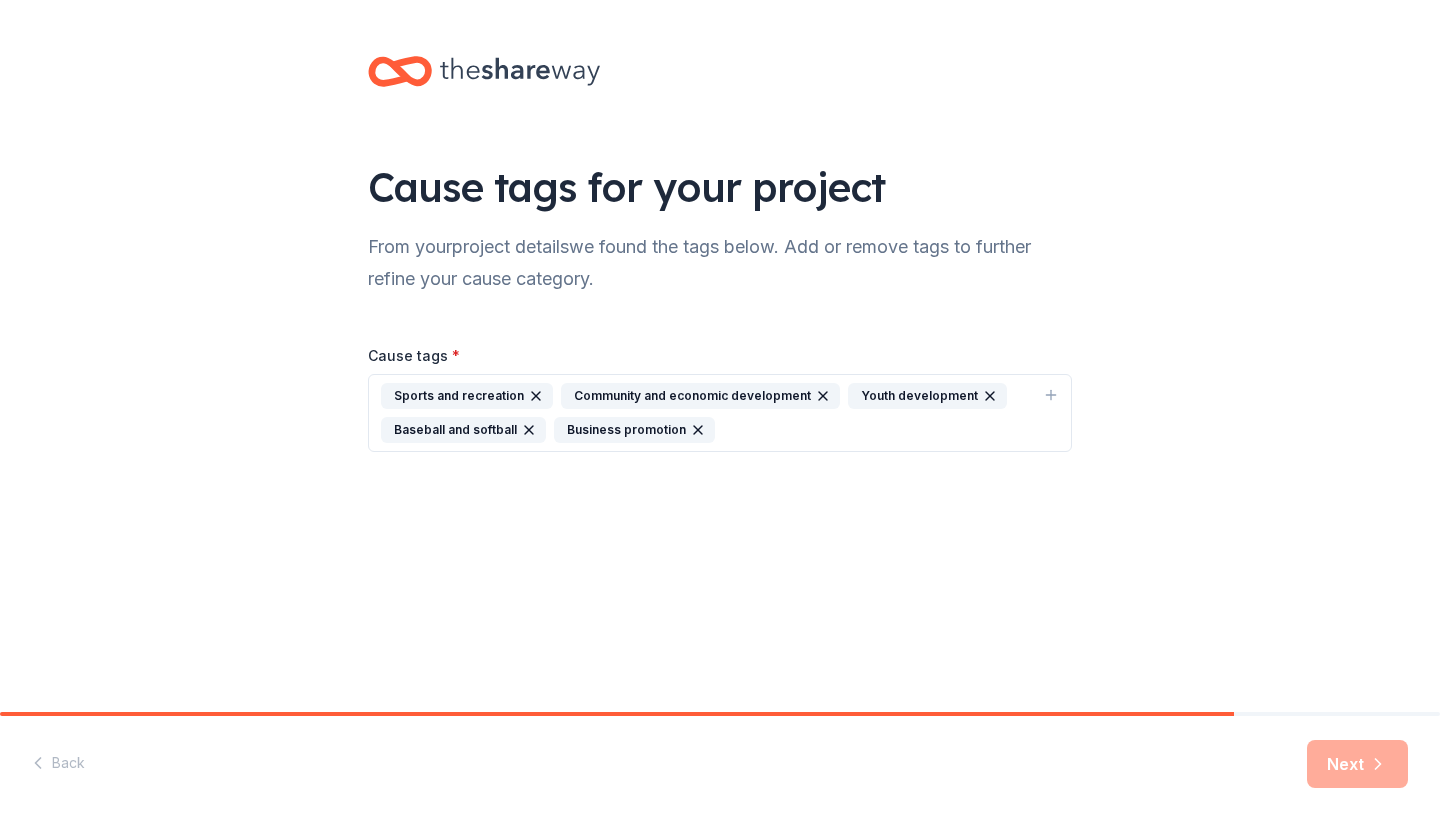 click on "Cause tags for your project From your  project details  we found the tags below. Add or remove tags to further refine your cause category. Cause tags * Sports and recreation Community and economic development Youth development Baseball and softball Business promotion" at bounding box center [720, 356] 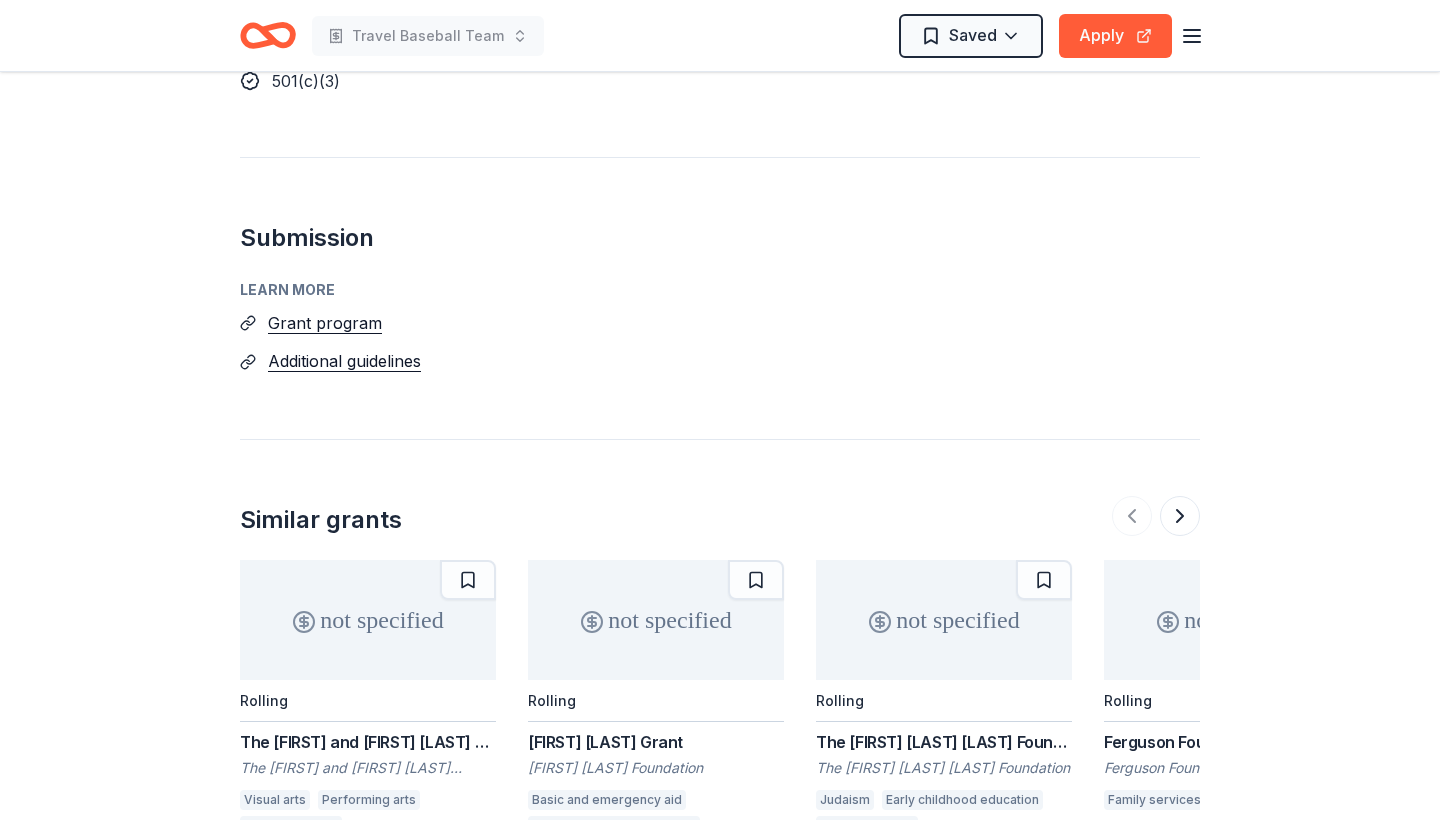 scroll, scrollTop: 939, scrollLeft: 0, axis: vertical 